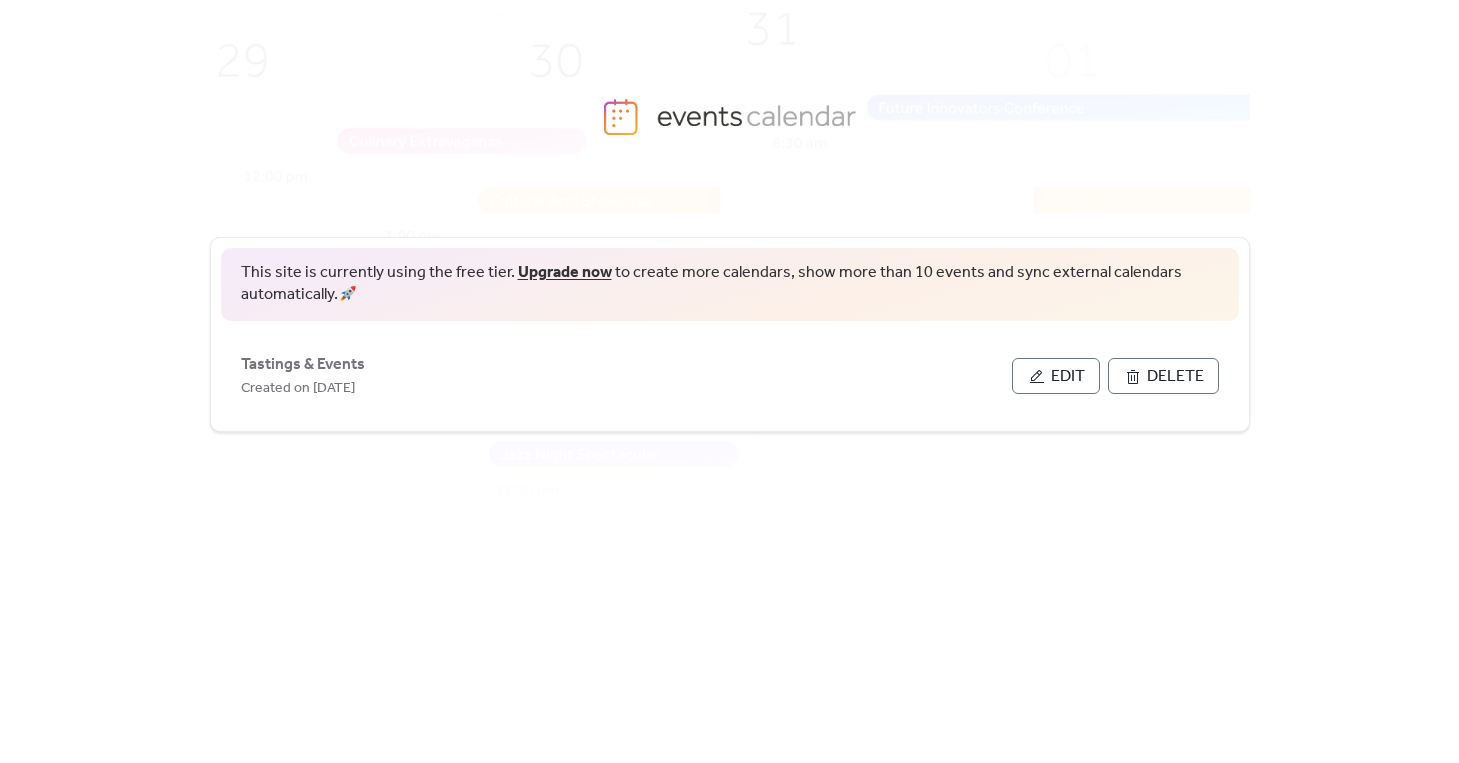 scroll, scrollTop: 0, scrollLeft: 0, axis: both 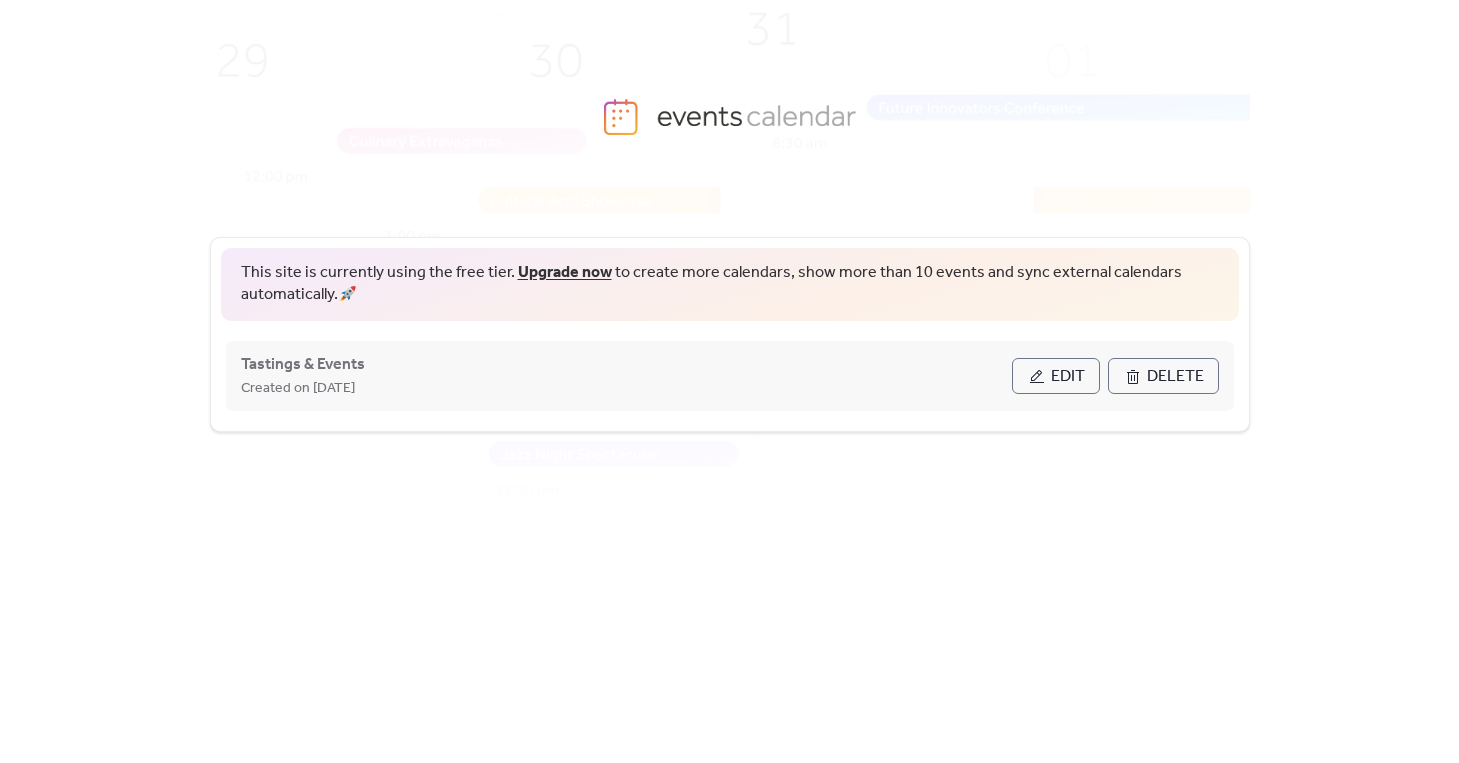 click on "Edit" at bounding box center (1056, 376) 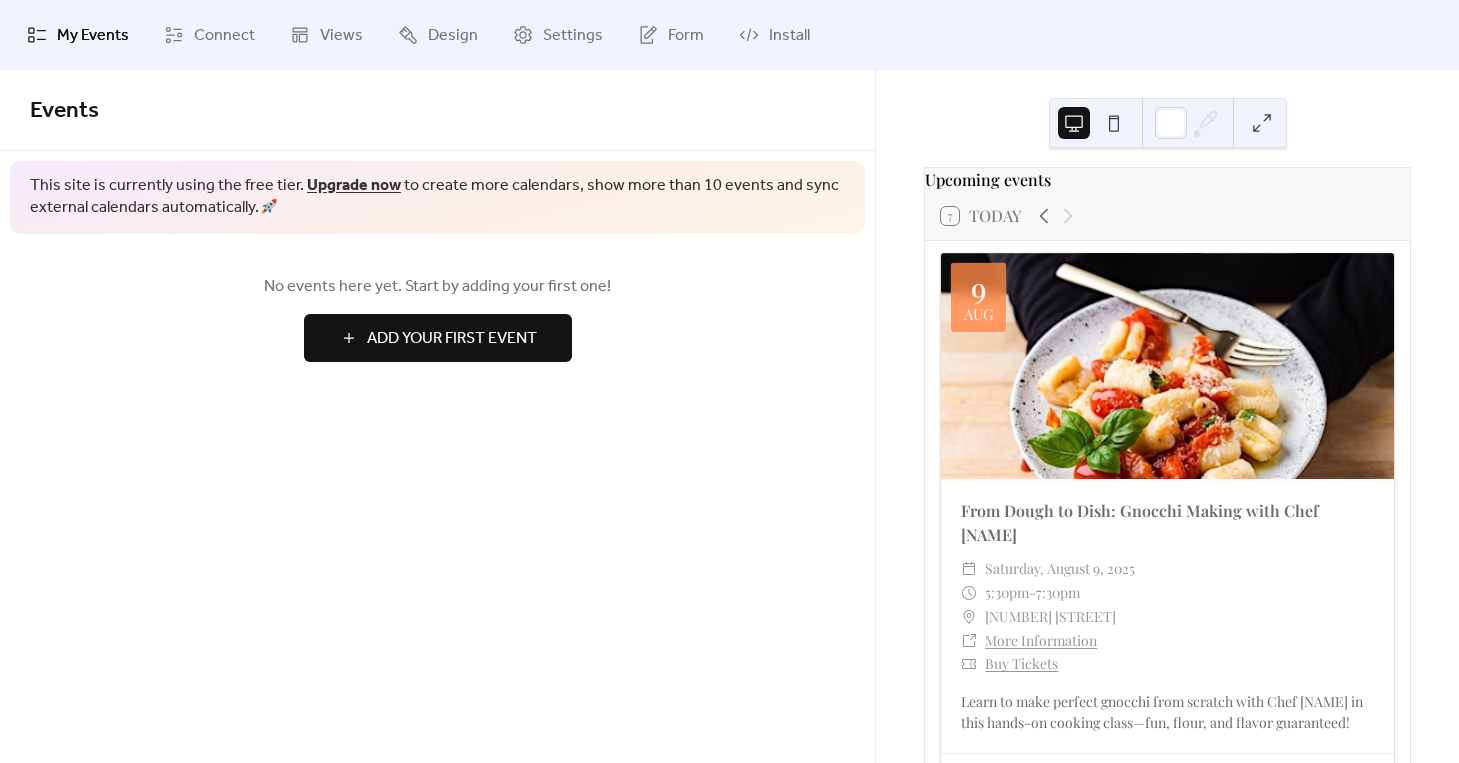 scroll, scrollTop: 34, scrollLeft: 0, axis: vertical 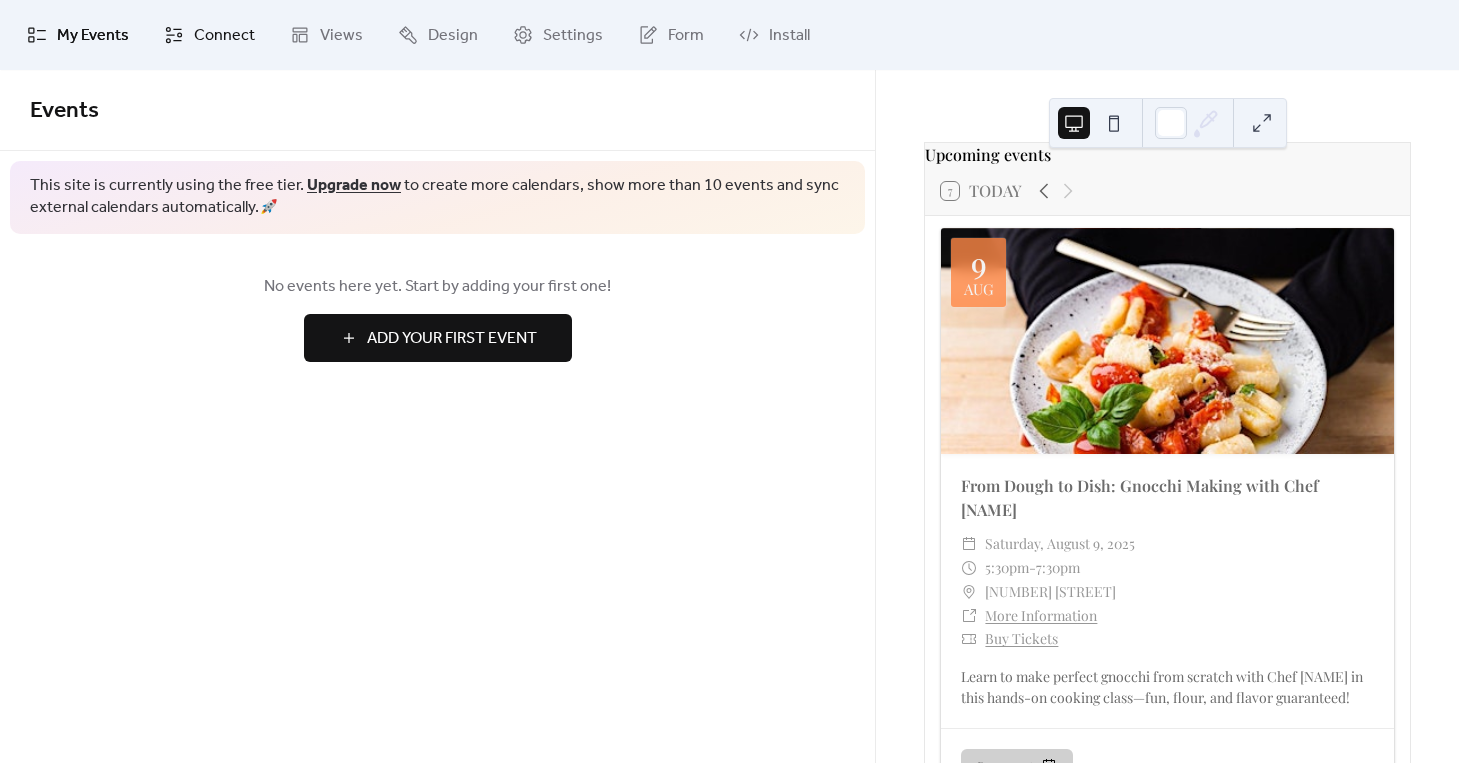 click on "Connect" at bounding box center (209, 35) 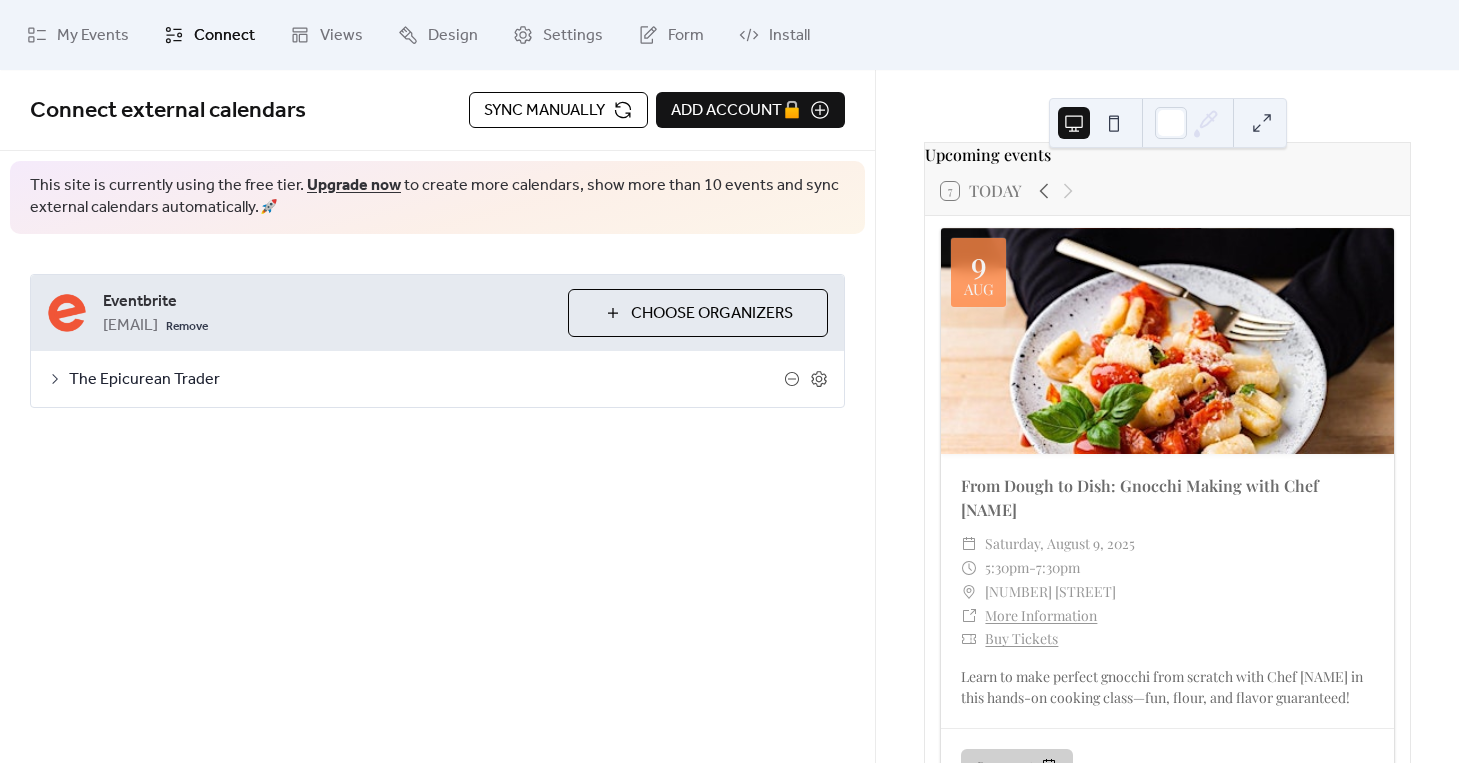 click 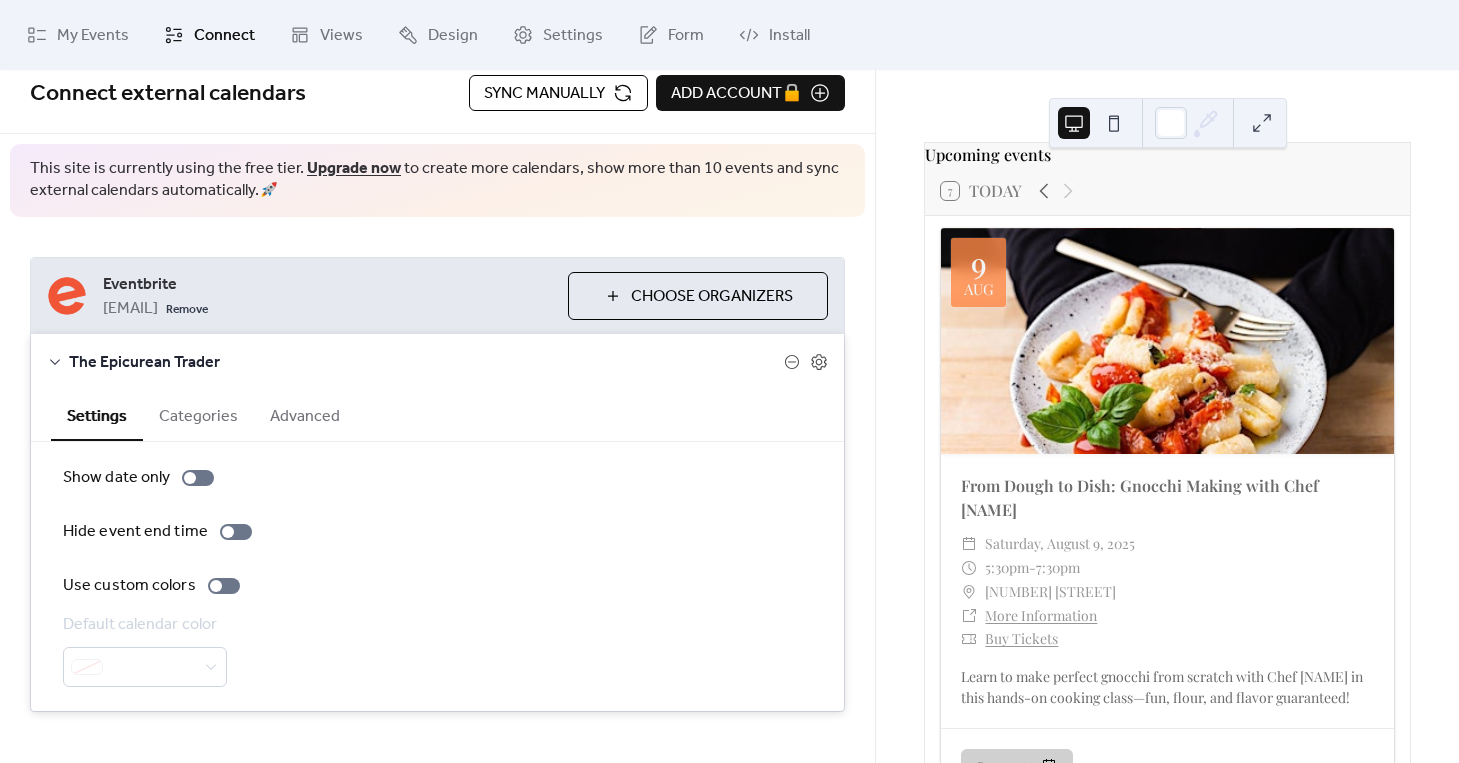 scroll, scrollTop: 23, scrollLeft: 0, axis: vertical 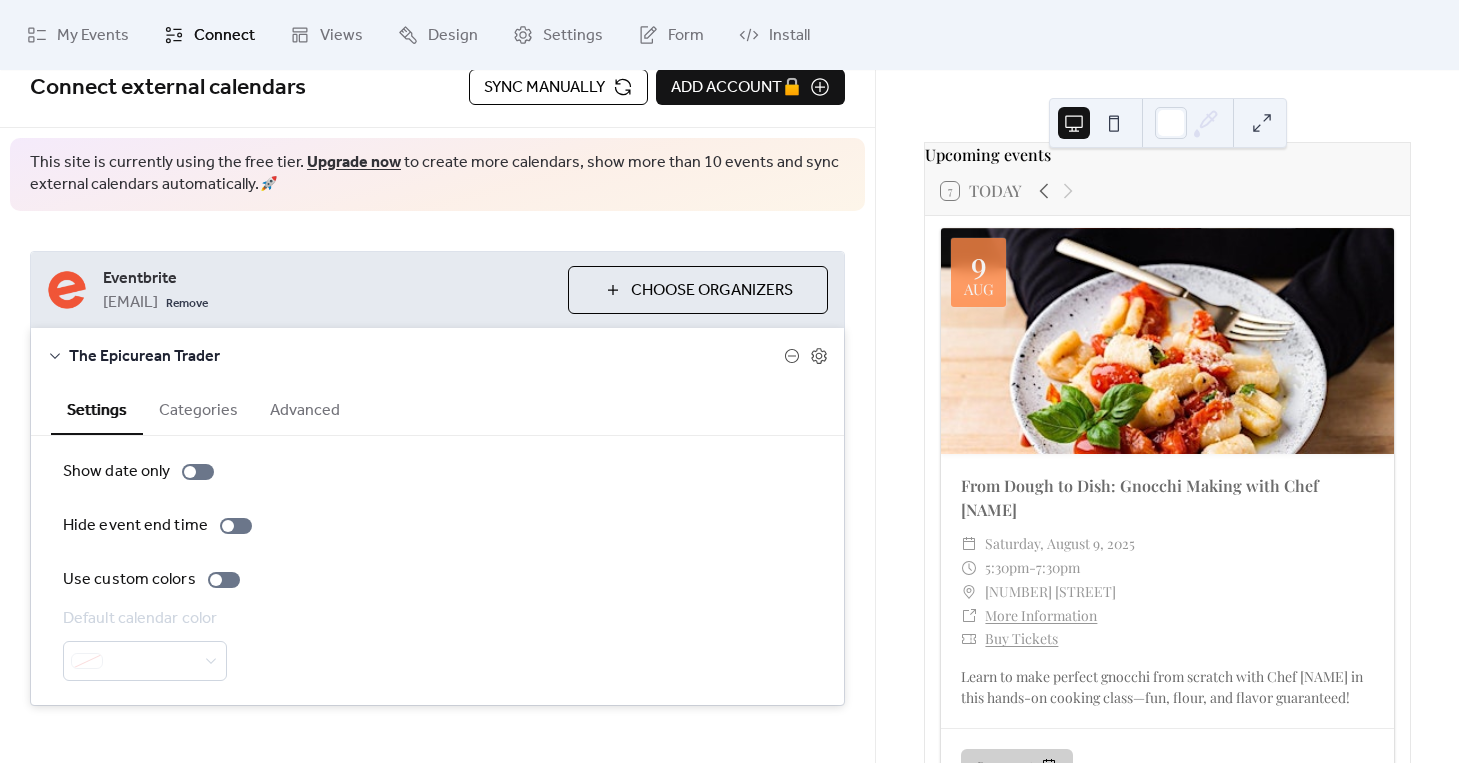 click on "Categories" at bounding box center [198, 408] 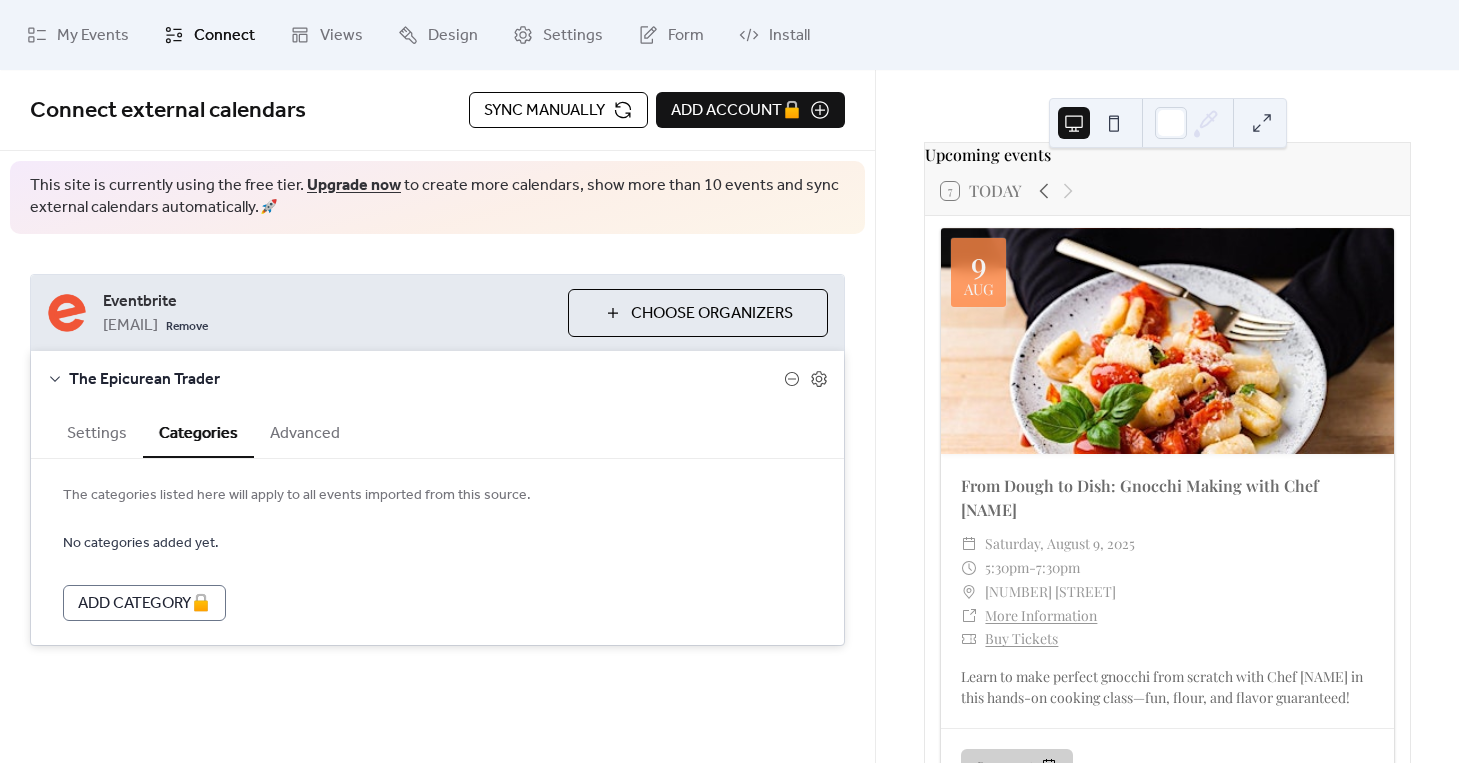 scroll, scrollTop: 0, scrollLeft: 0, axis: both 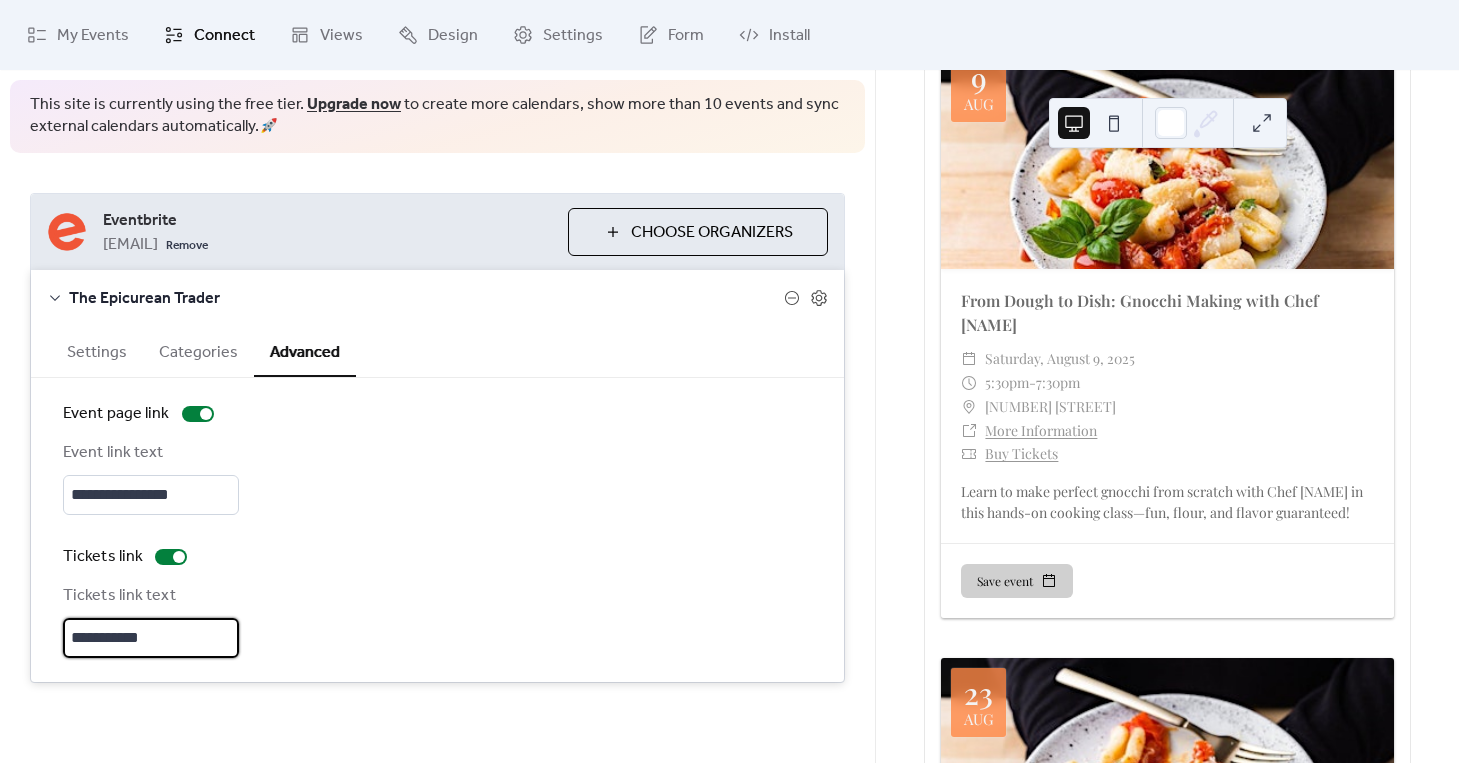 click on "**********" at bounding box center [151, 638] 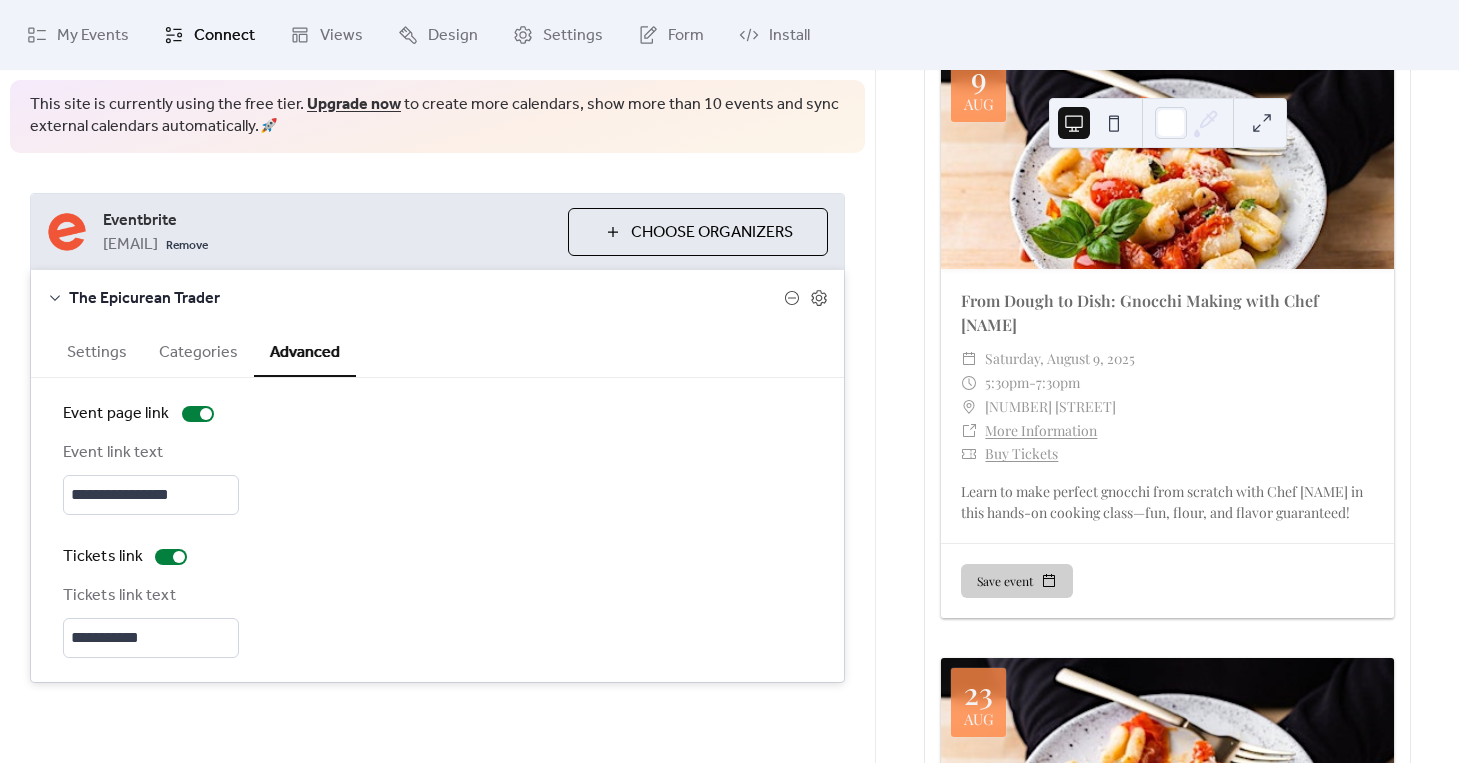 click on "Settings" at bounding box center [97, 350] 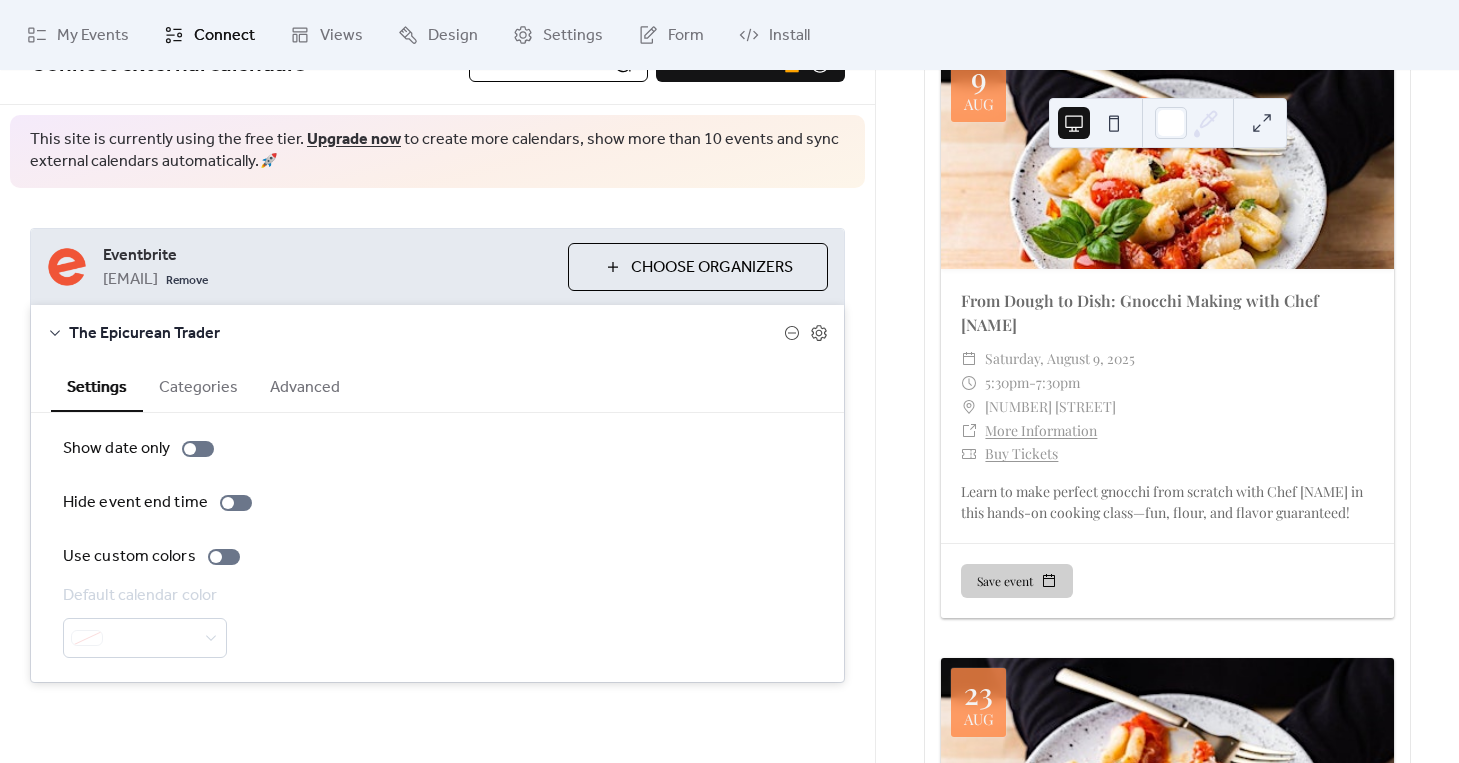click on "Categories" at bounding box center (198, 385) 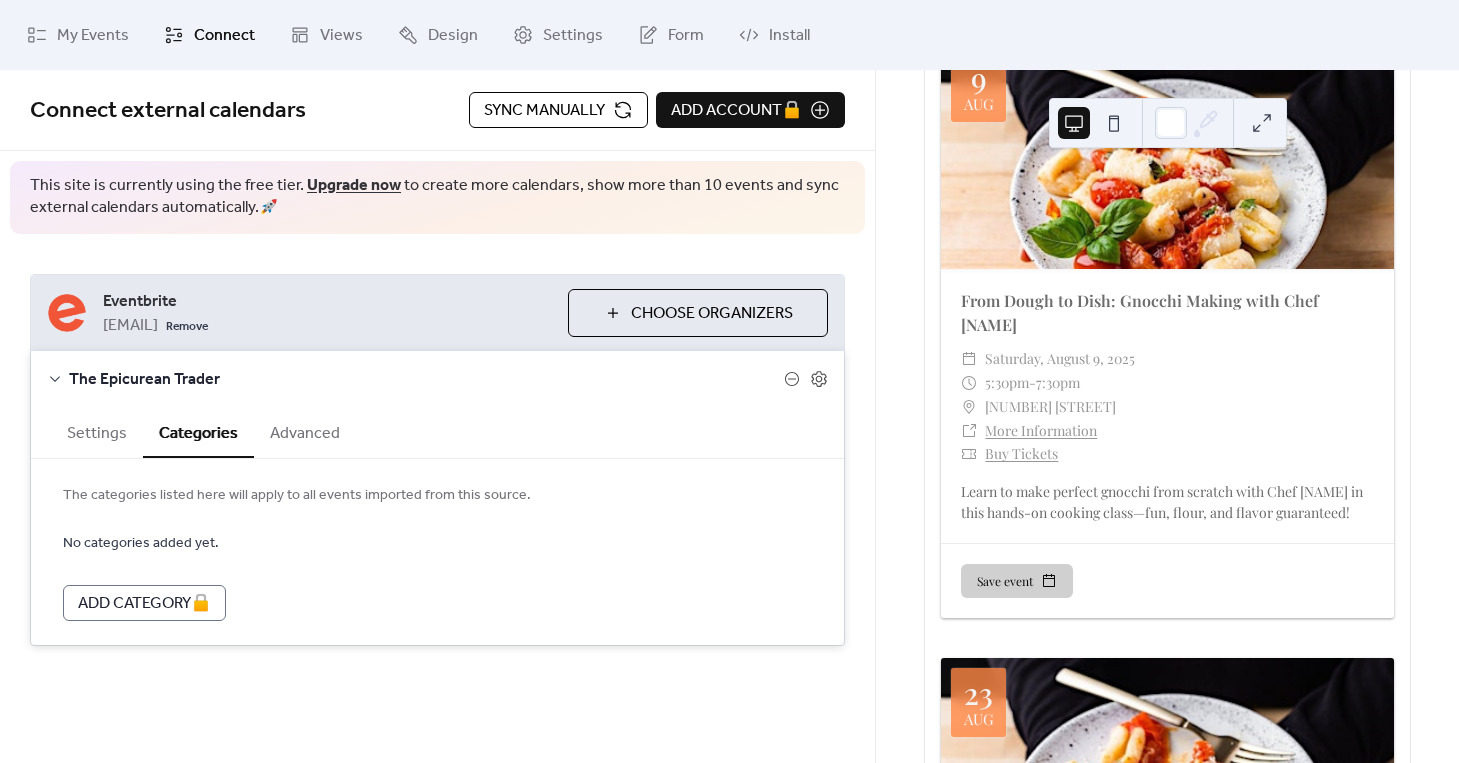 click on "Advanced" at bounding box center [305, 431] 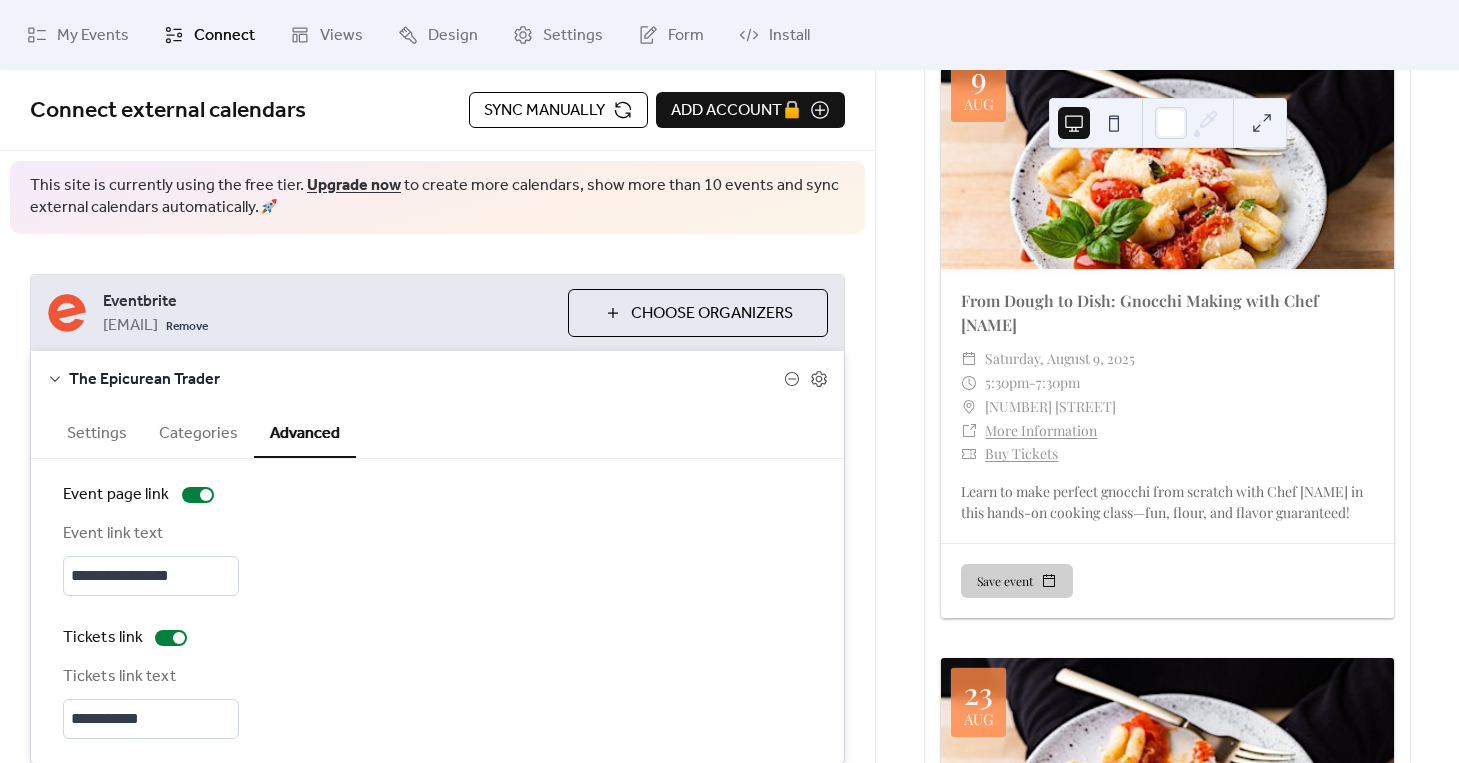 click on "The Epicurean Trader" at bounding box center (437, 379) 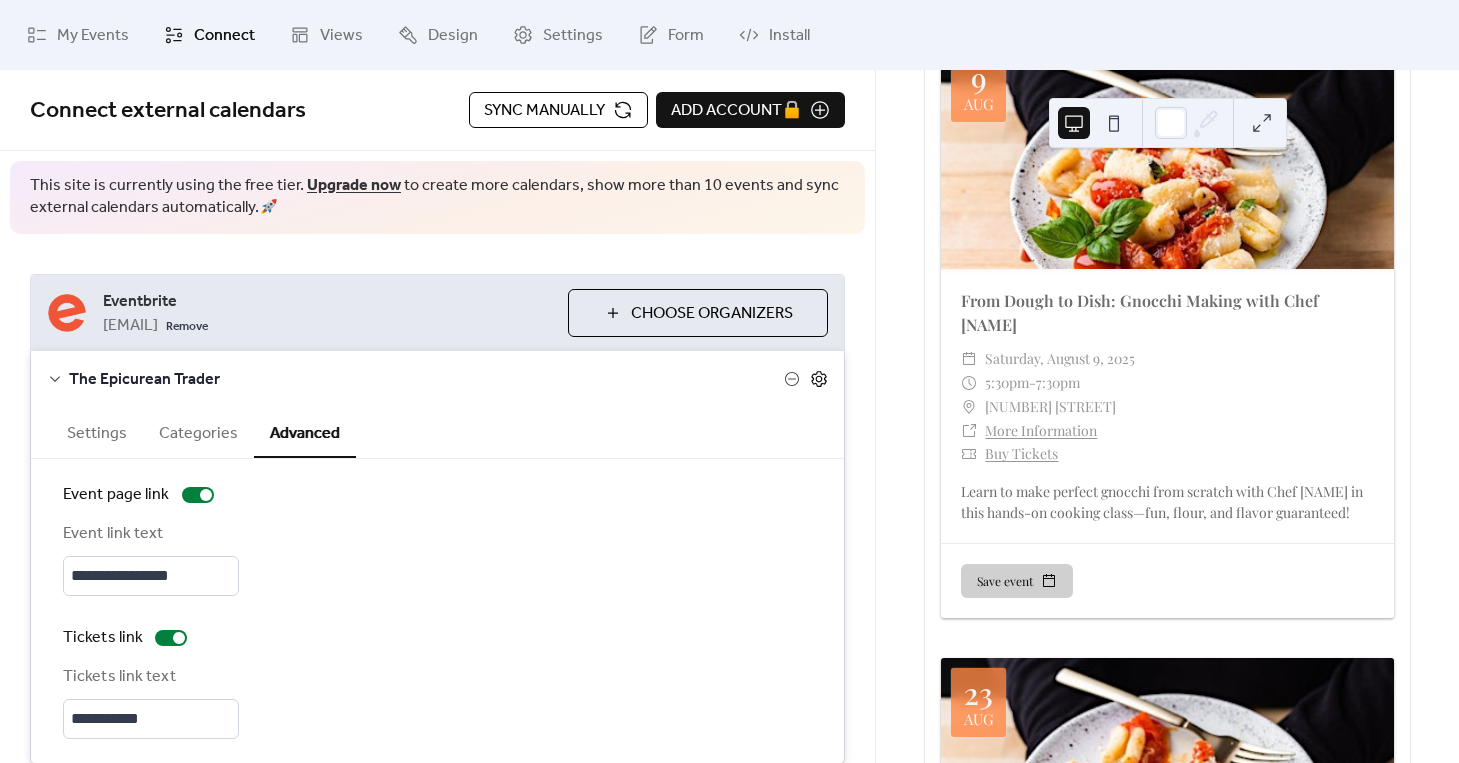 click 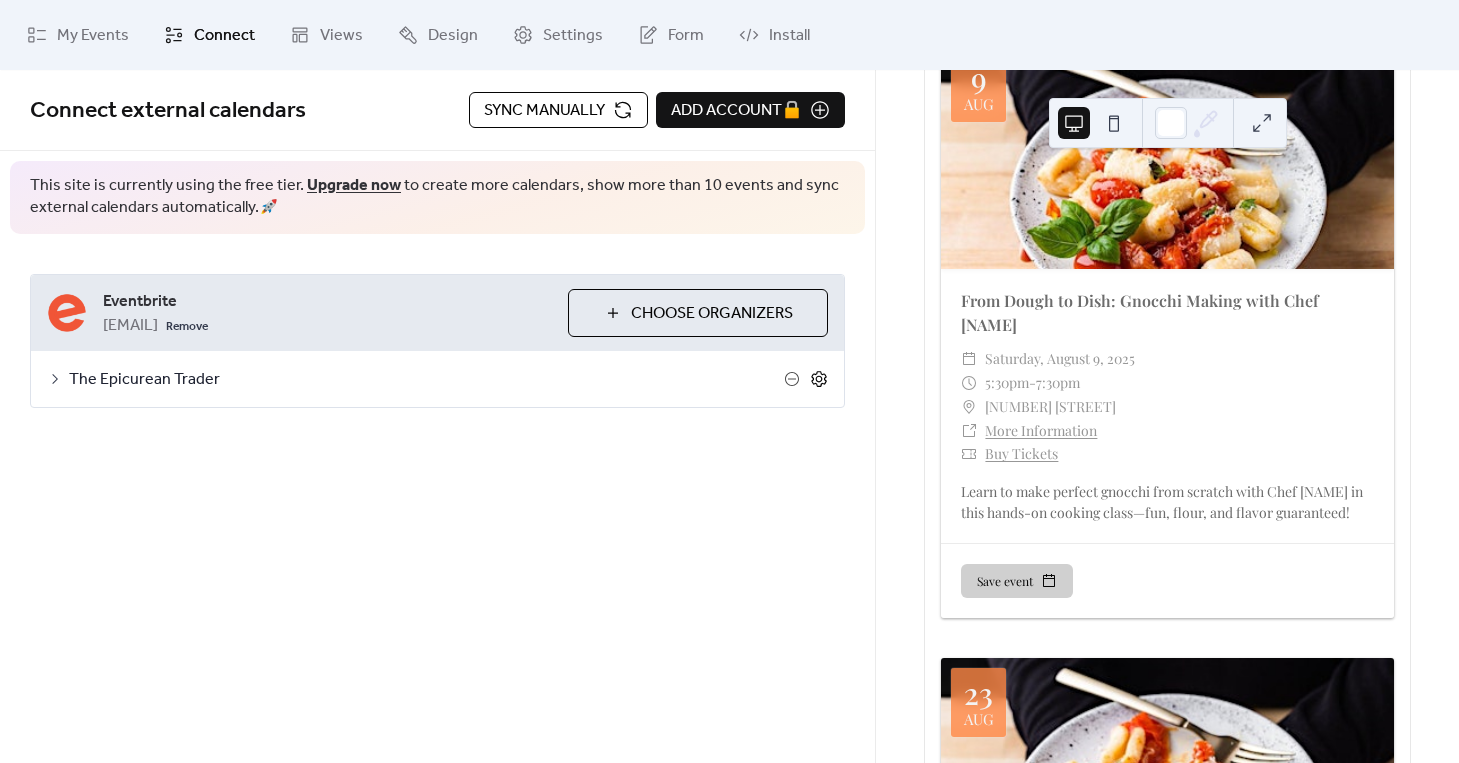 click 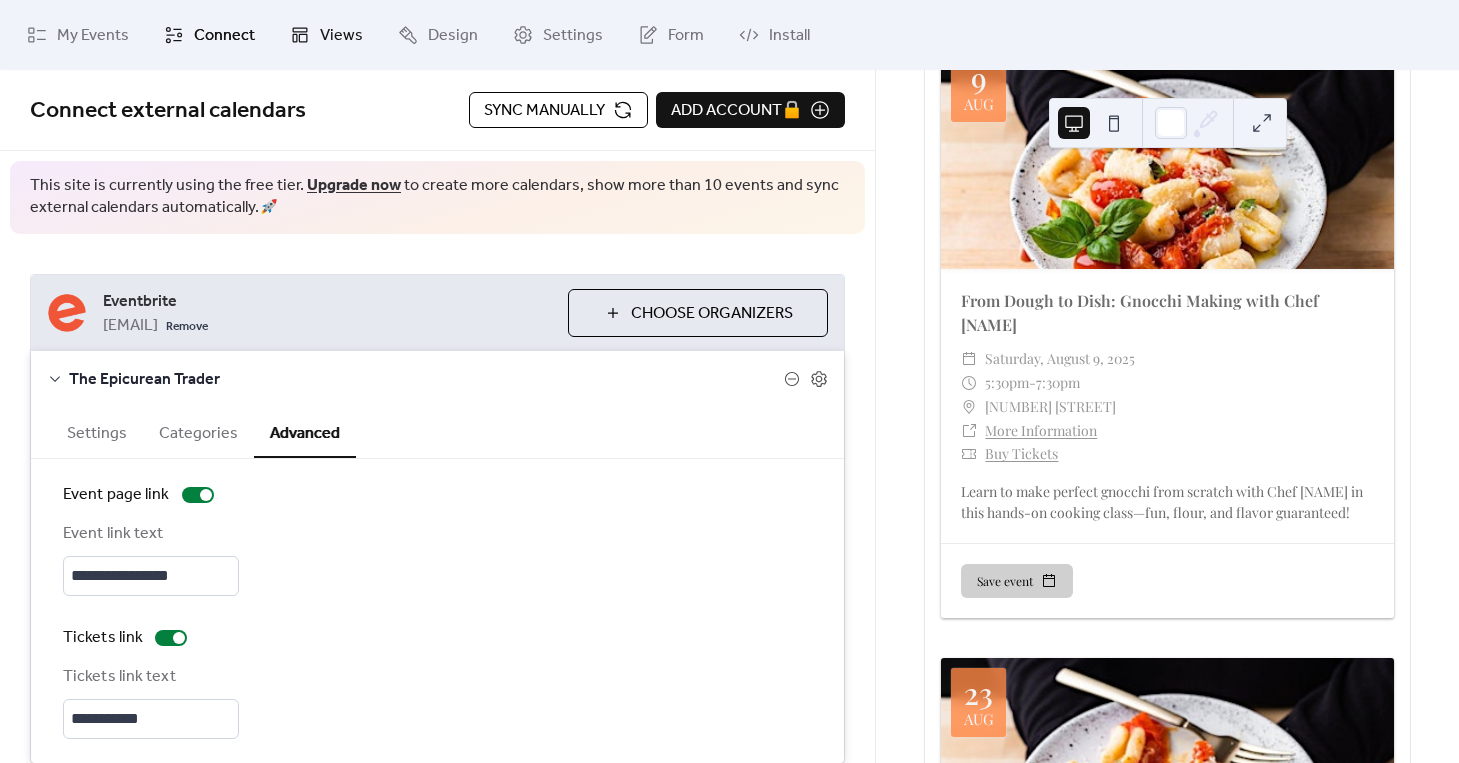 click on "Views" at bounding box center [341, 36] 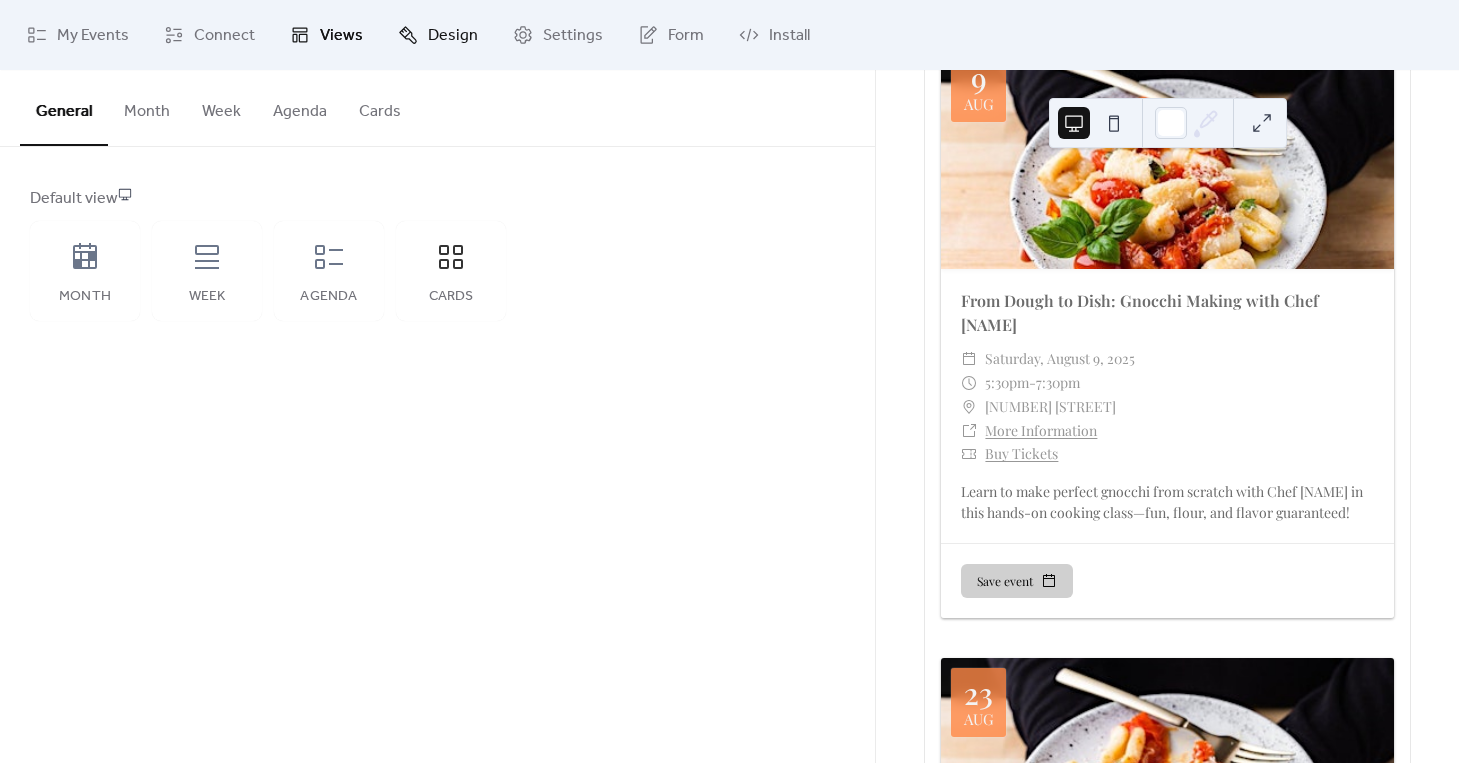 click on "Design" at bounding box center (438, 35) 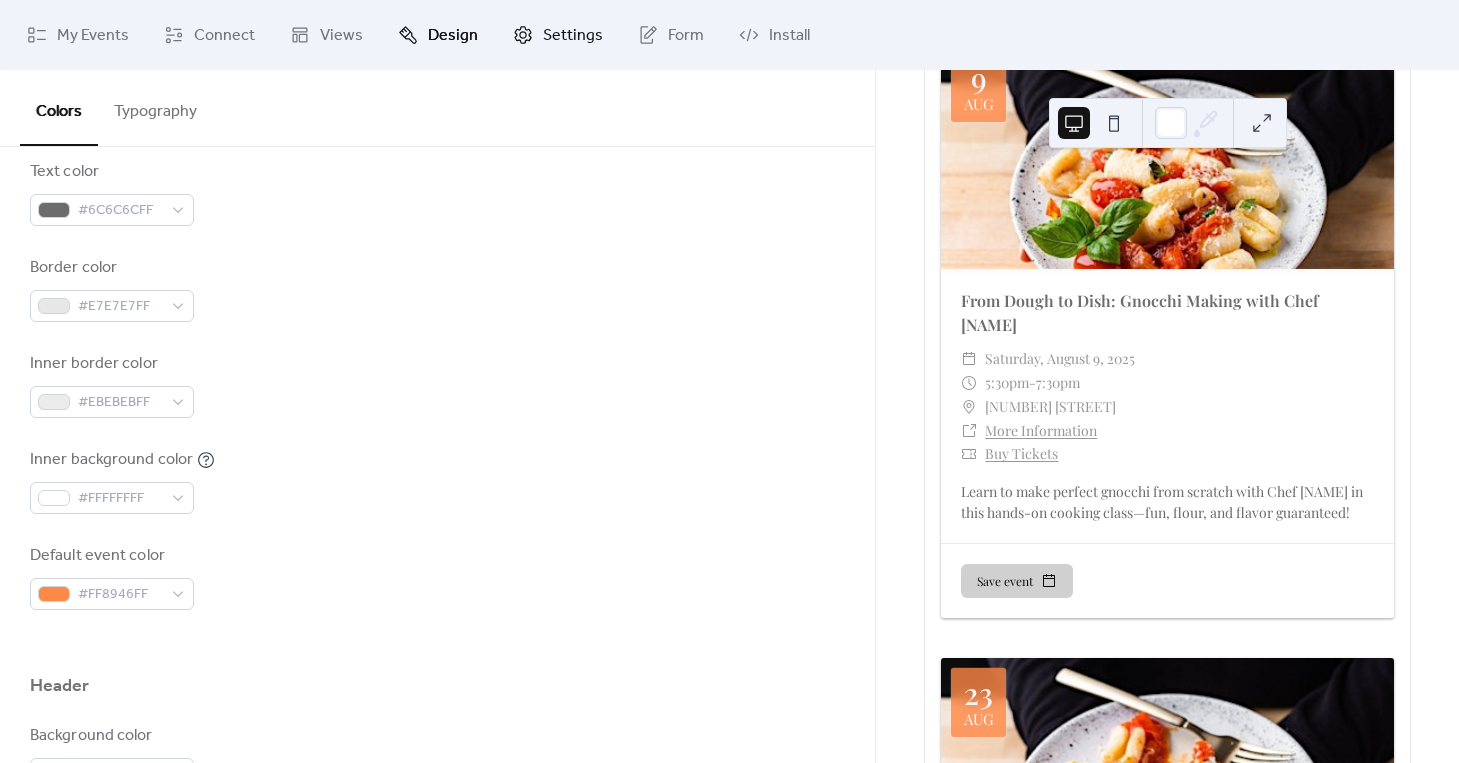 scroll, scrollTop: 358, scrollLeft: 0, axis: vertical 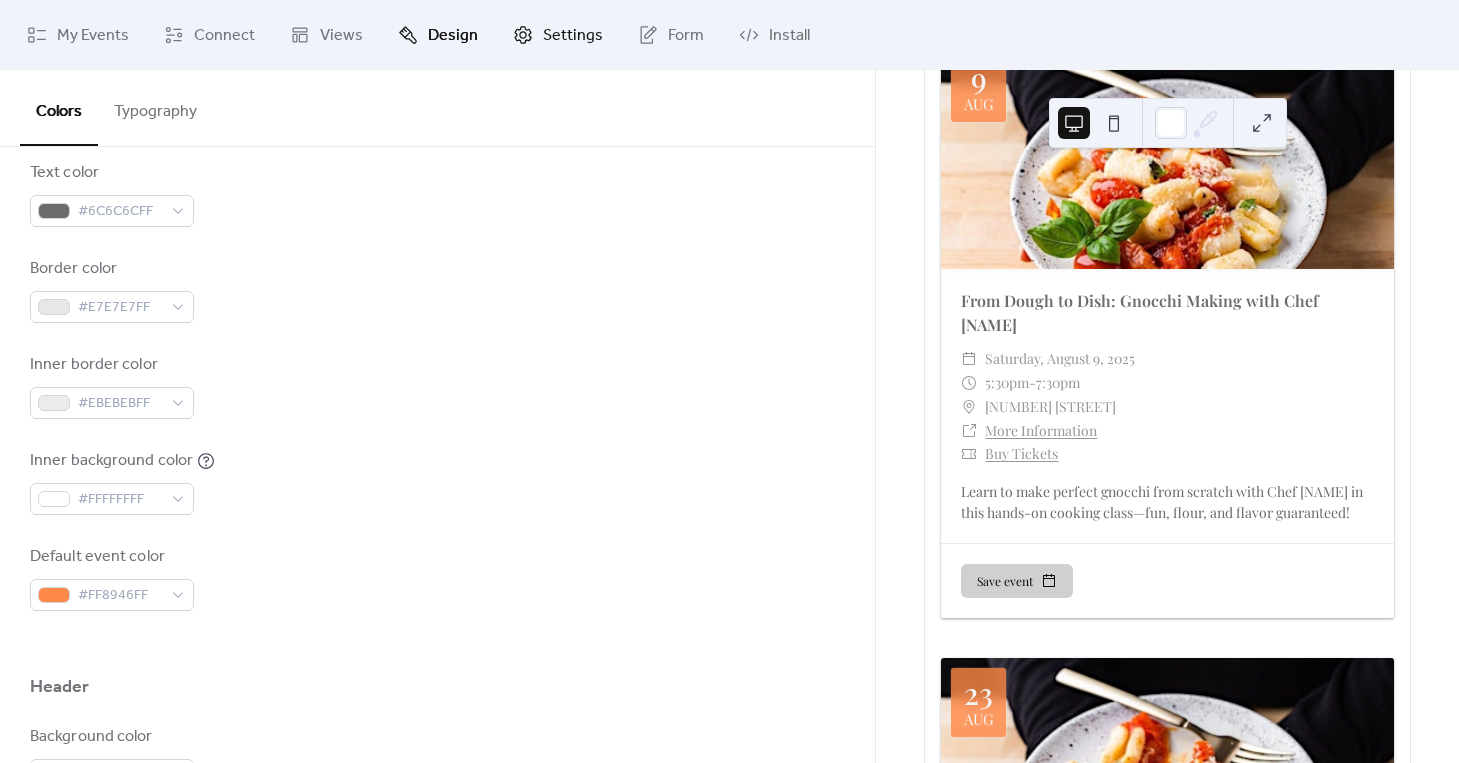 click on "Settings" at bounding box center [558, 35] 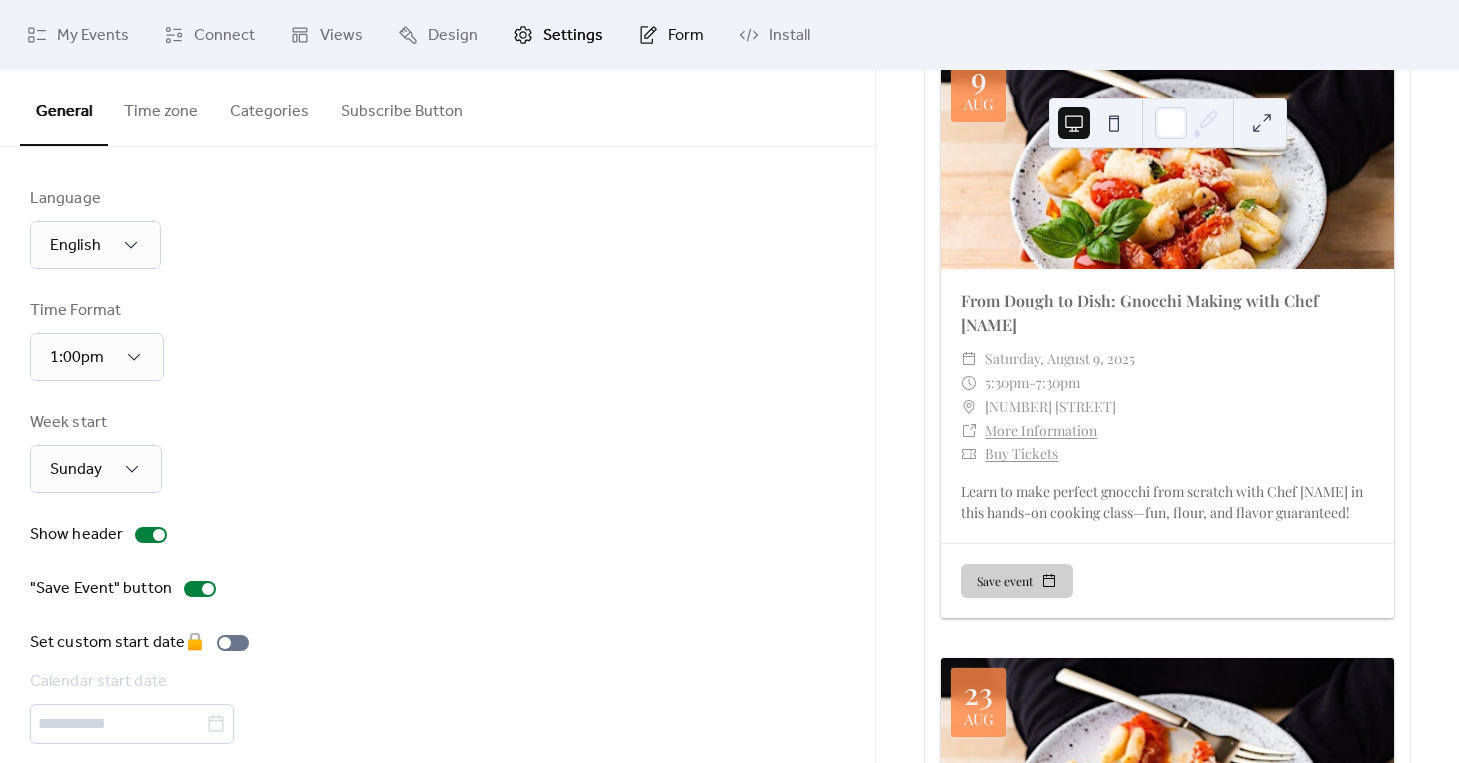 click 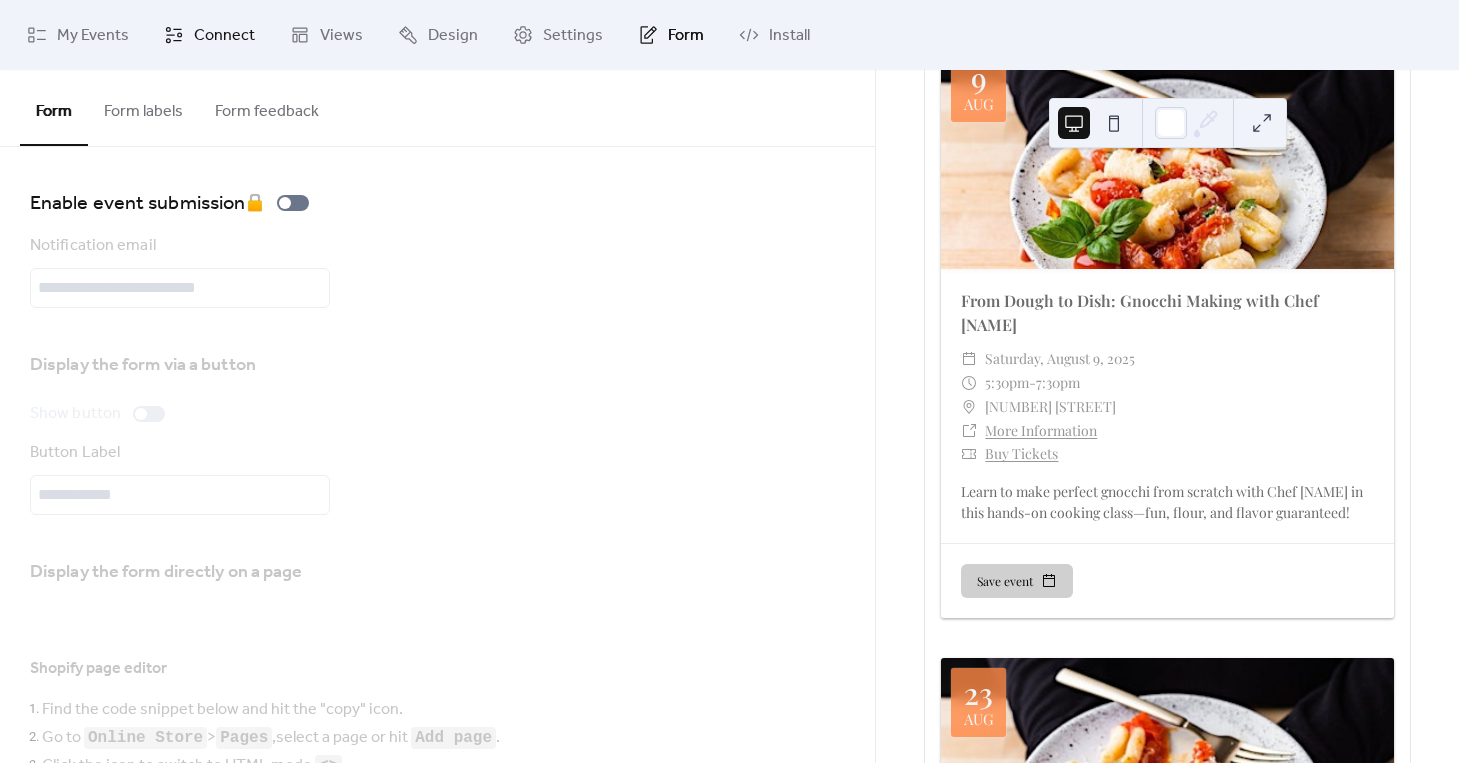 click on "Connect" at bounding box center [209, 35] 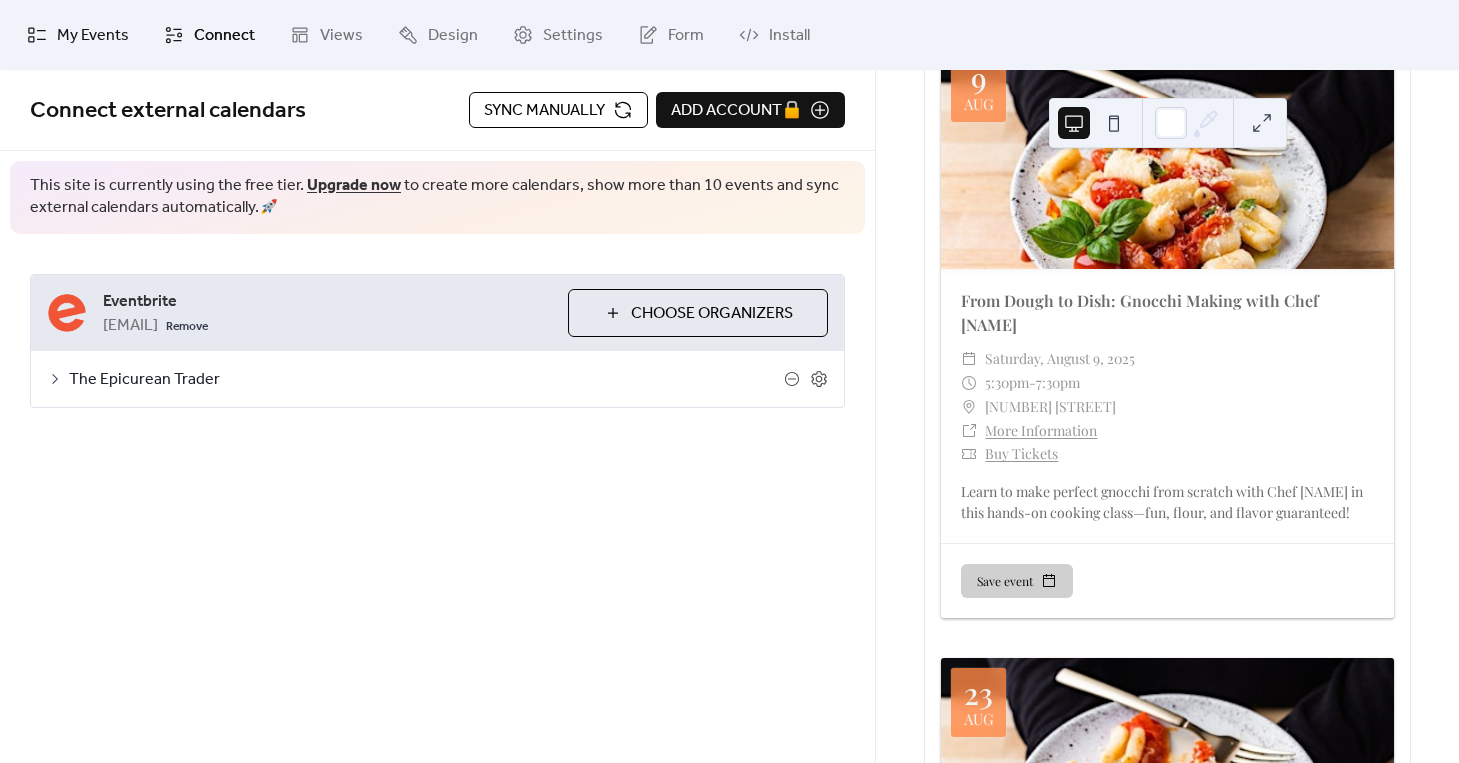 click on "My Events" at bounding box center [93, 36] 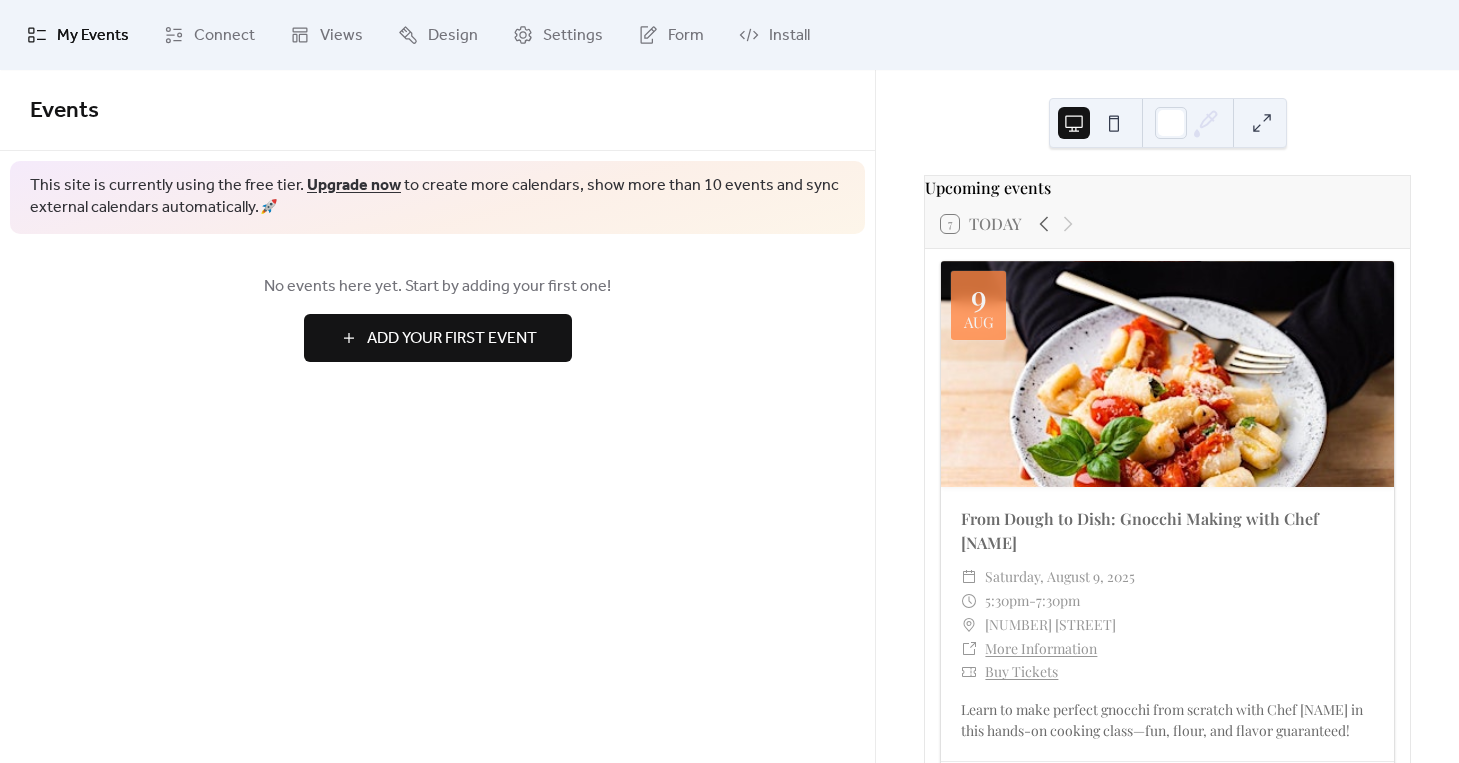 scroll, scrollTop: 0, scrollLeft: 0, axis: both 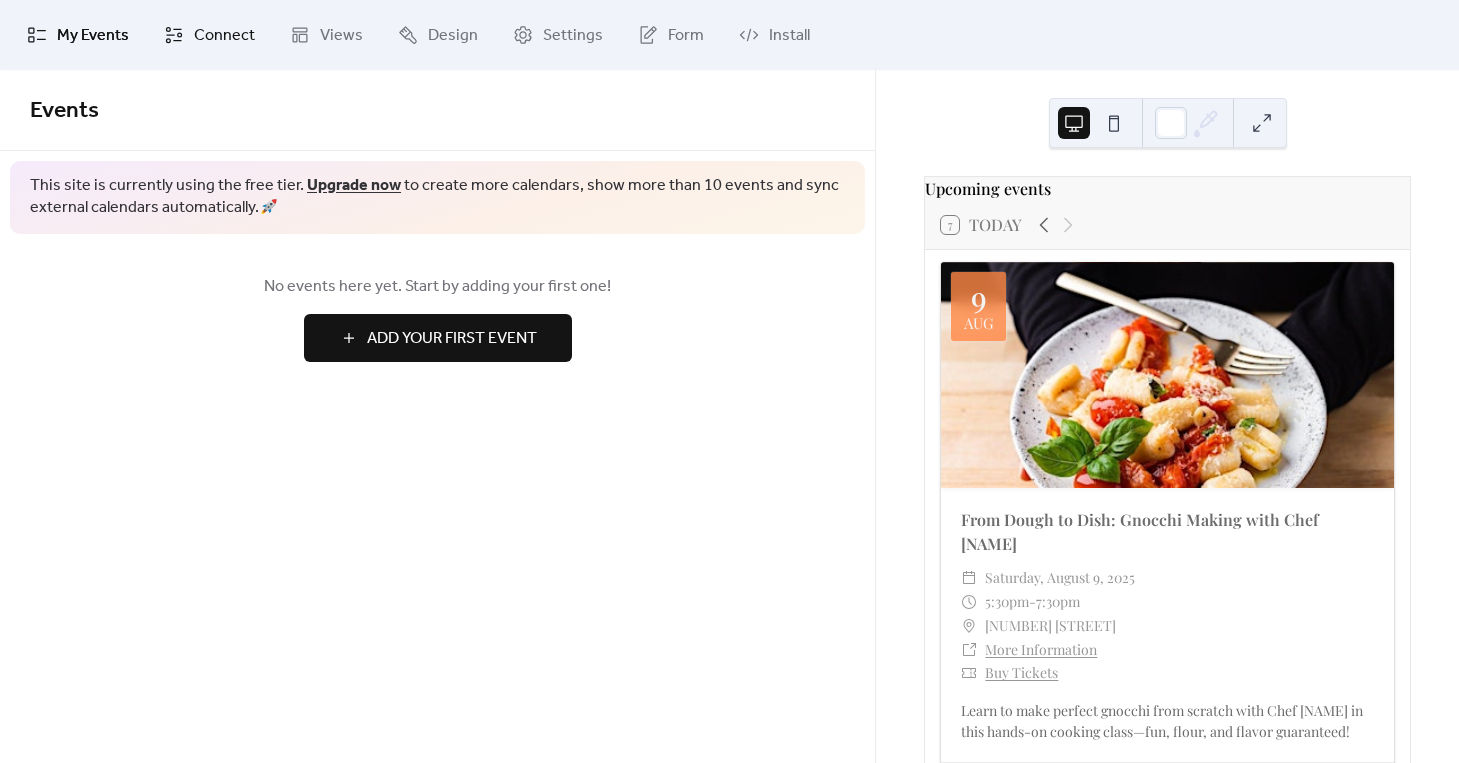 click on "Connect" at bounding box center [224, 36] 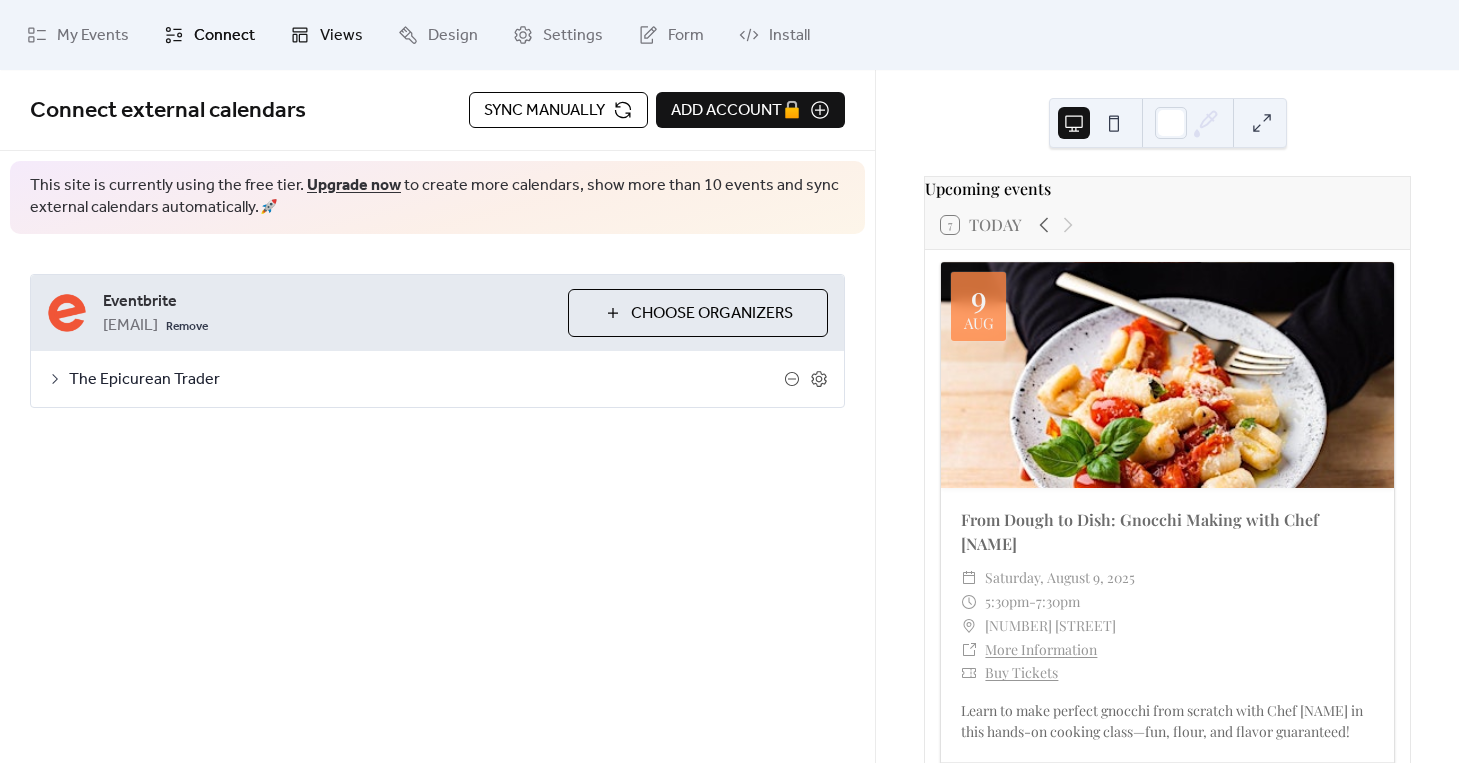 click 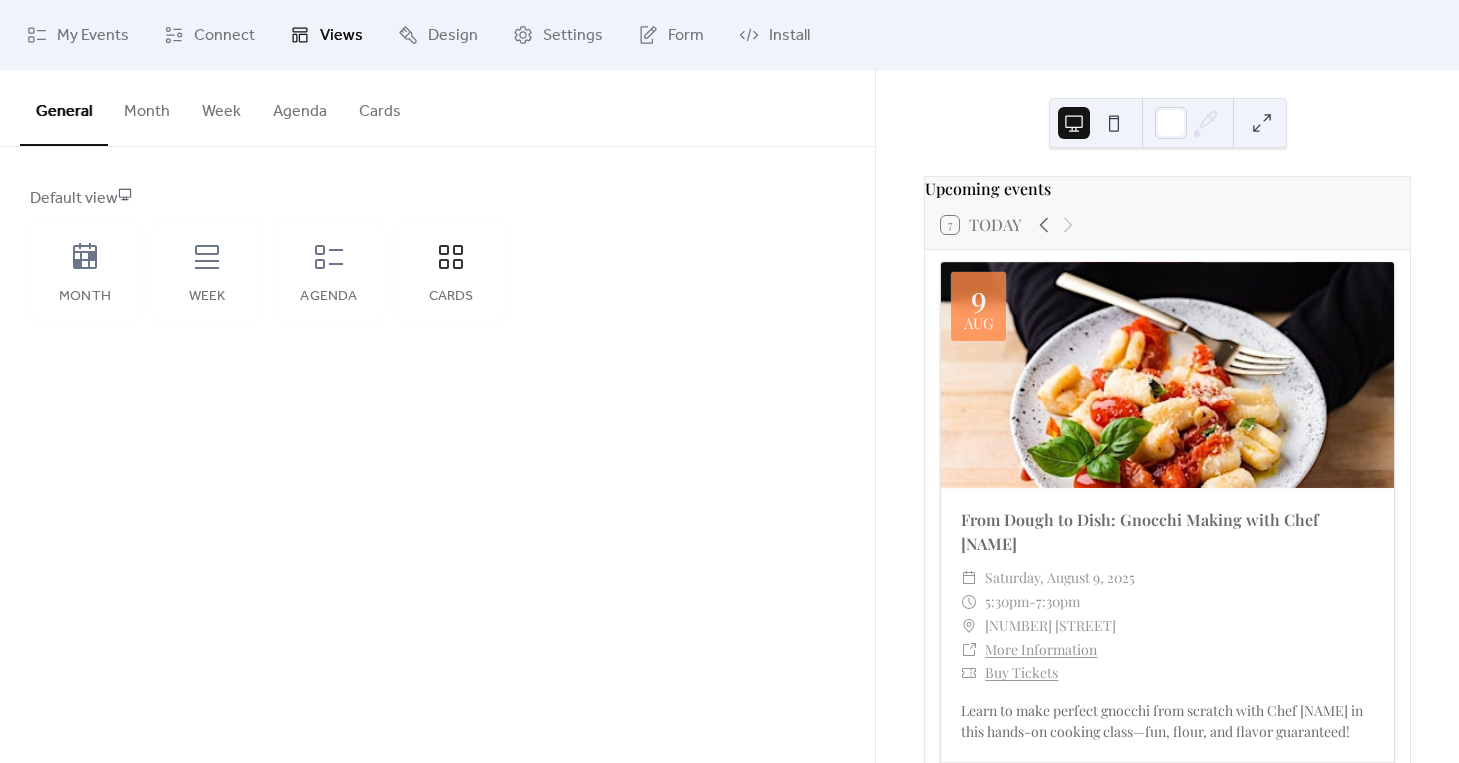 click on "General Month Week Agenda Cards Default view Month Week Agenda Cards Disabled  🔒 Enabled  🔒 Show weekends Show events time Round event bars Keep event popup inside Events display per day * Month Layout ​ Compact More events at a glance. Single-line events, fixed height. ​ Expanded Enhanced readability. Wrapped event titles, flexible height. Disabled  🔒 Enabled  🔒 Fixed height Calendar height (px) *** Show weekends Disabled  🔒 Enabled  🔒 Fixed height Calendar height (px) *** Image aspect ratio Original Title Max number of events to display ** Show date icon on mobile Minimize event description Disabled  🔒 Enabled  🔒 Fixed height Calendar height (px) *** Title Max number of events to display ** Card size Small Default Image ;" at bounding box center [437, 416] 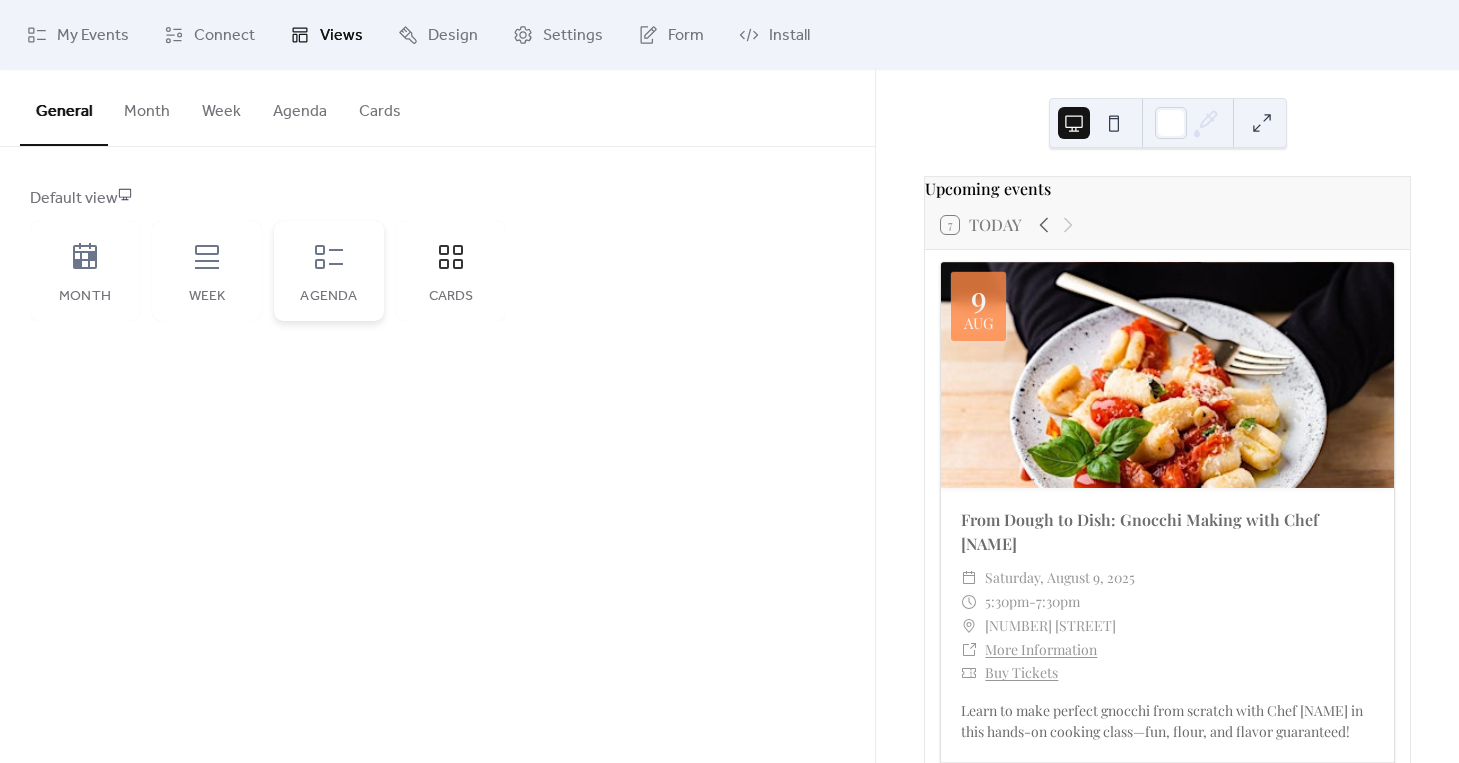 click on "Agenda" at bounding box center (329, 271) 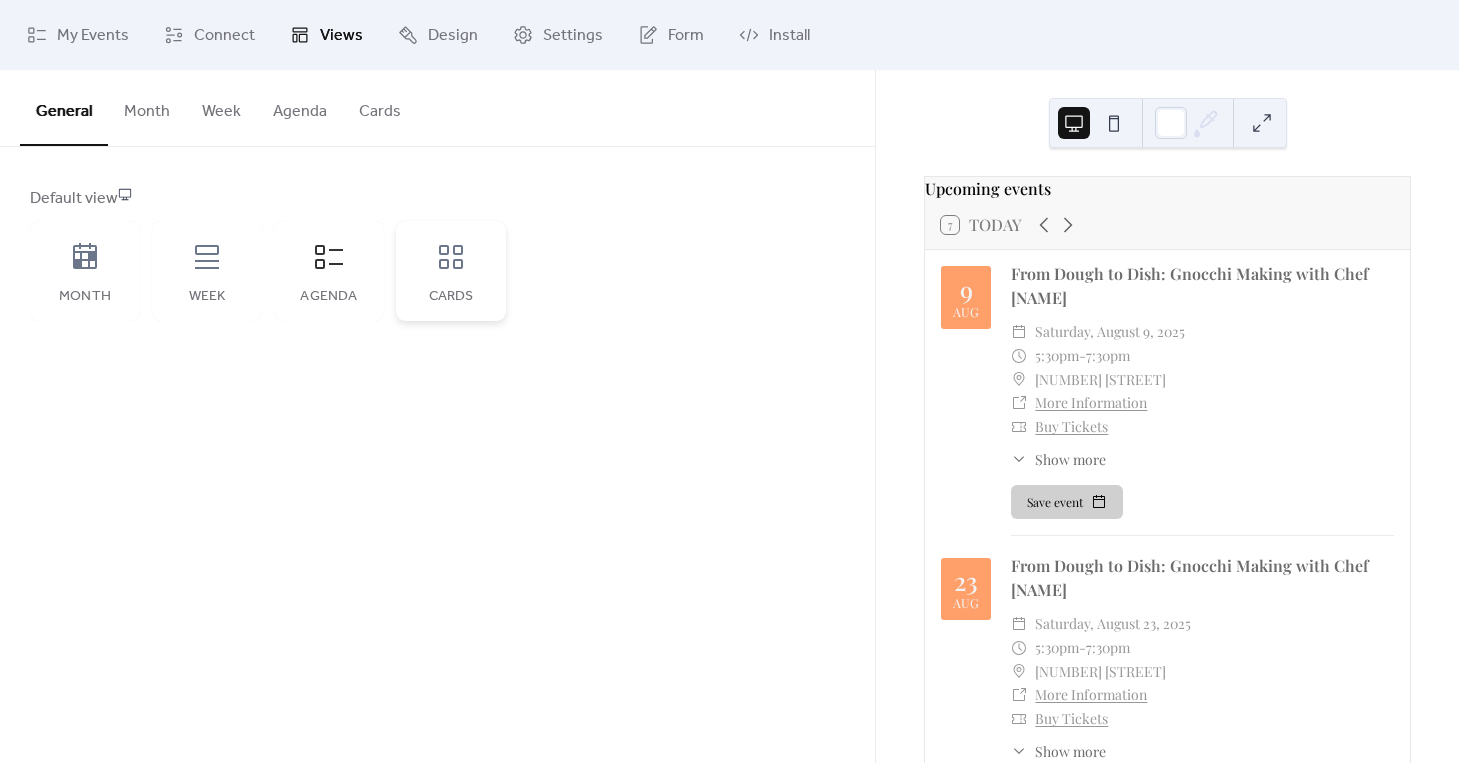 click on "Cards" at bounding box center [451, 271] 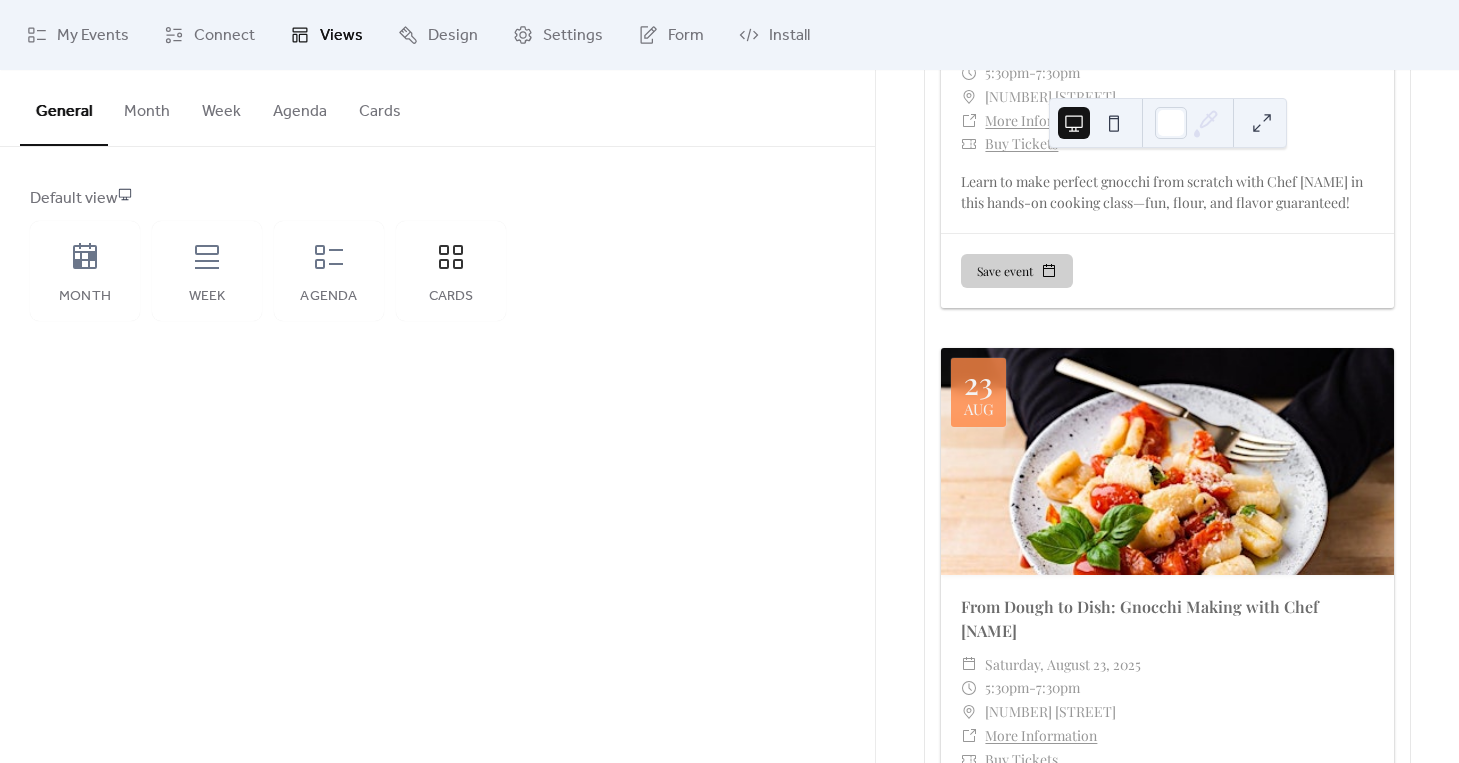 scroll, scrollTop: 692, scrollLeft: 0, axis: vertical 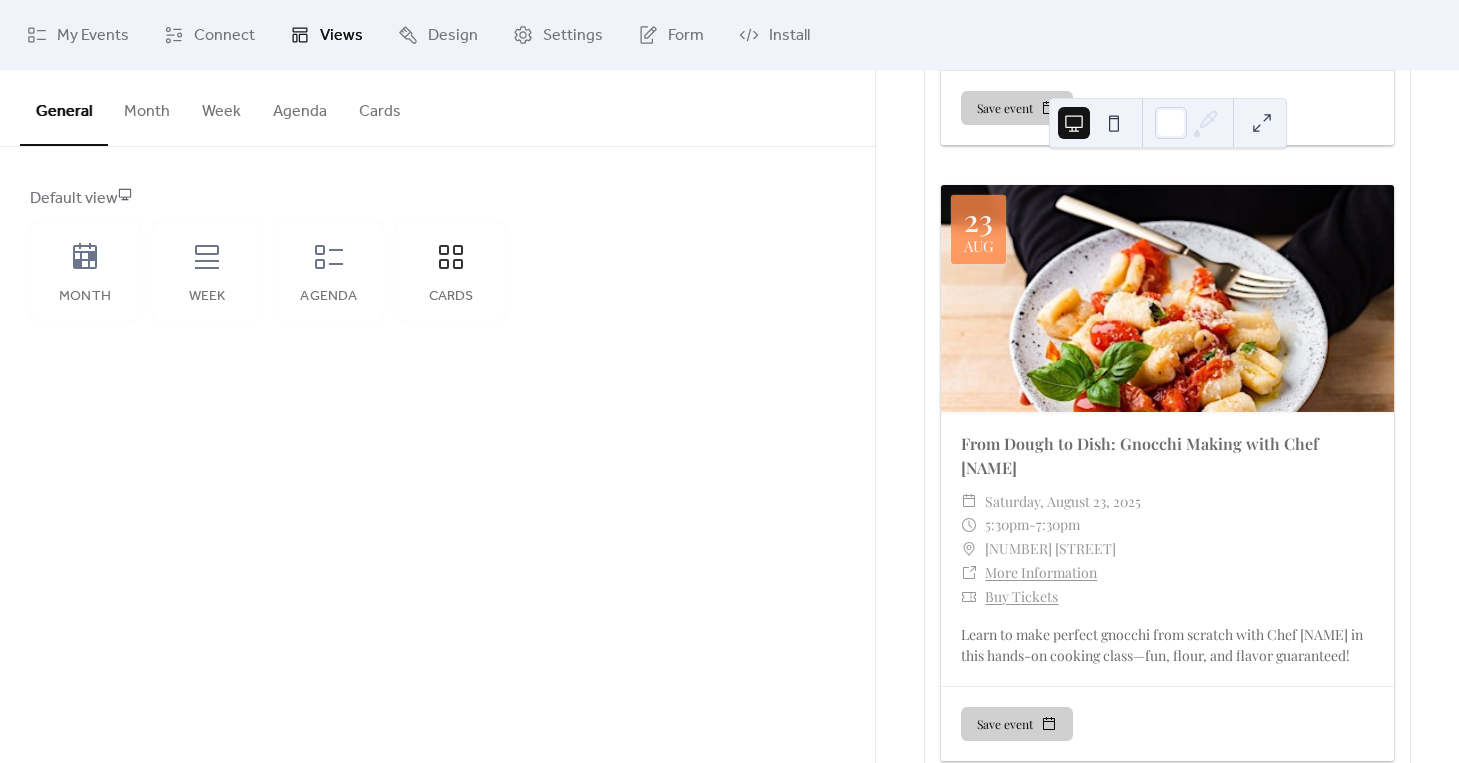 click at bounding box center [1262, 123] 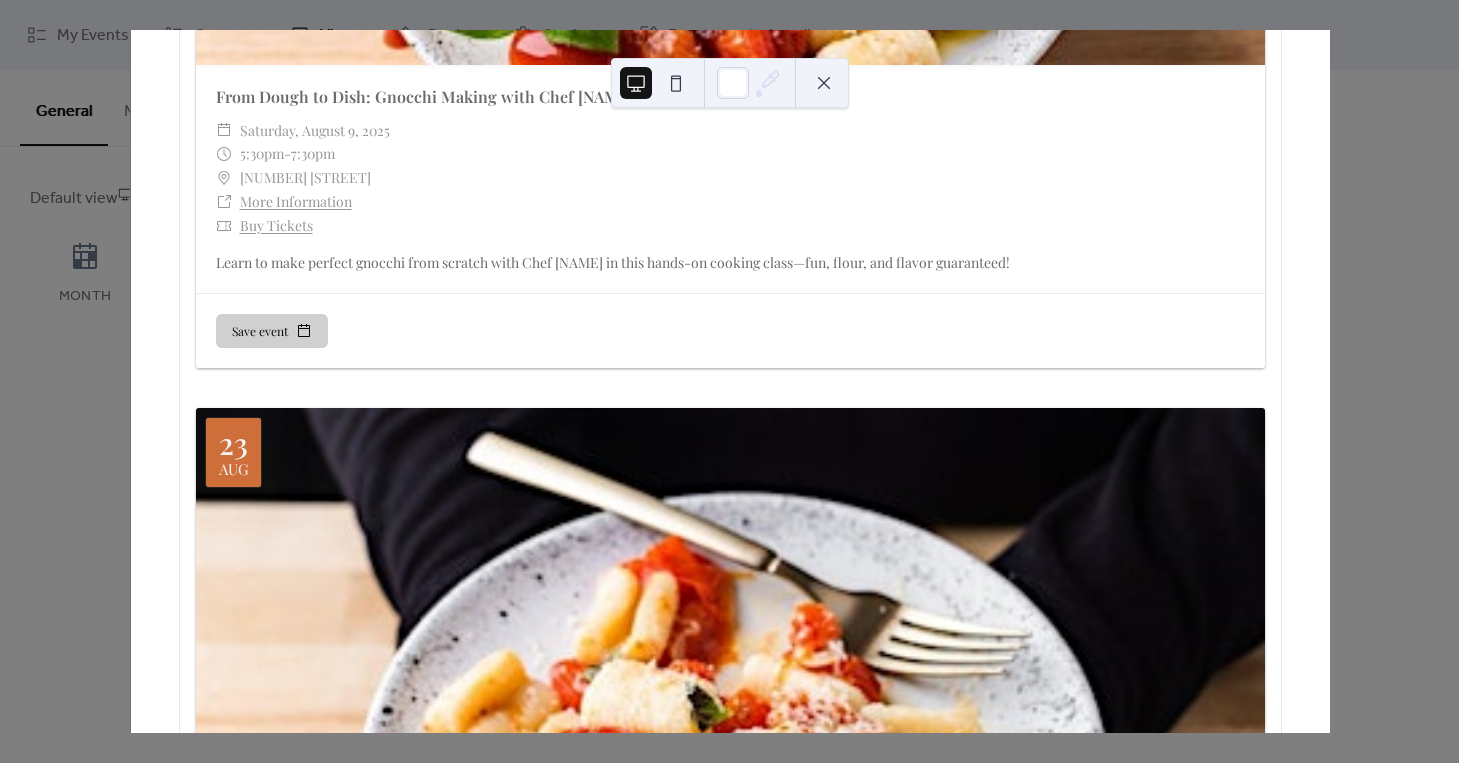 scroll, scrollTop: 44, scrollLeft: 0, axis: vertical 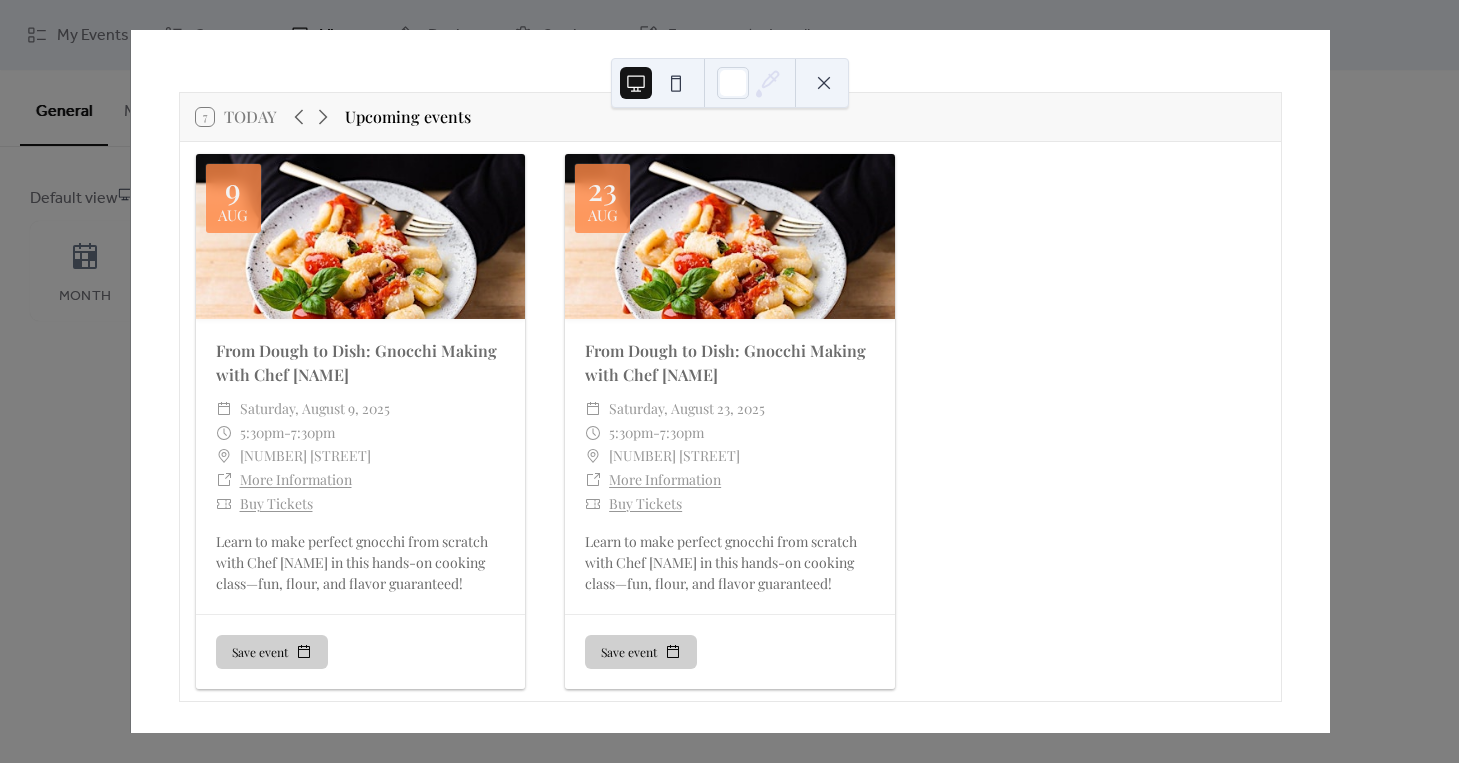 click on "Today Upcoming events [MONTH] From Dough to Dish: Gnocchi Making with Chef [NAME] ​ [DAY], [MONTH] [NUMBER], [YEAR] ​ 5:30pm - 7:30pm ​ [NUMBER] [STREET] ​ More Information ​ Buy Tickets Learn to make perfect gnocchi from scratch with Chef [NAME] in this hands-on cooking class—fun, flour, and flavor guaranteed! Save event [MONTH] From Dough to Dish: Gnocchi Making with Chef [NAME] ​ [DAY], [MONTH] [NUMBER], [YEAR] ​ 5:30pm - 7:30pm ​ [NUMBER] [STREET] ​ More Information ​ Buy Tickets Learn to make perfect gnocchi from scratch with Chef [NAME] in this hands-on cooking class—fun, flour, and flavor guaranteed! Save event" at bounding box center (730, 381) 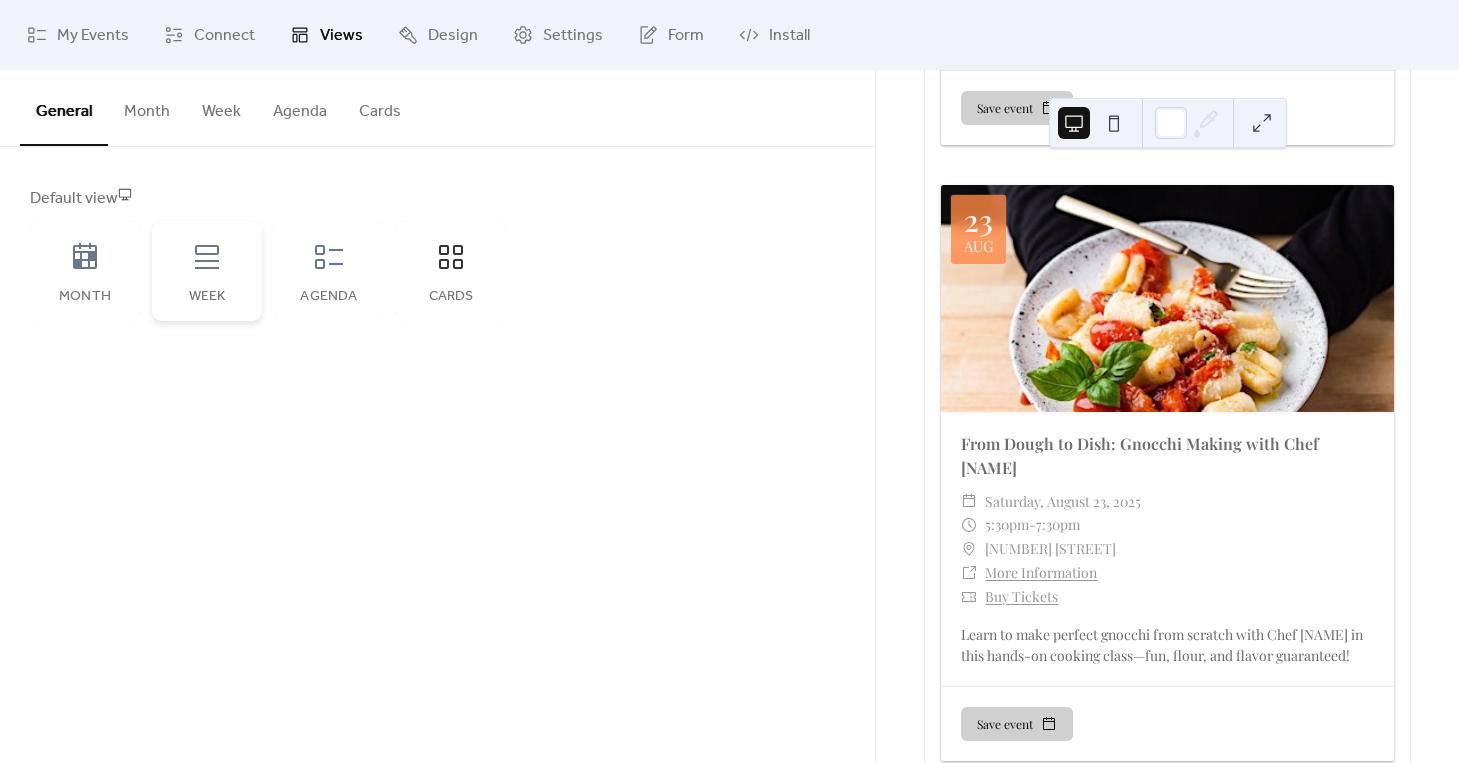 click on "Week" at bounding box center (207, 271) 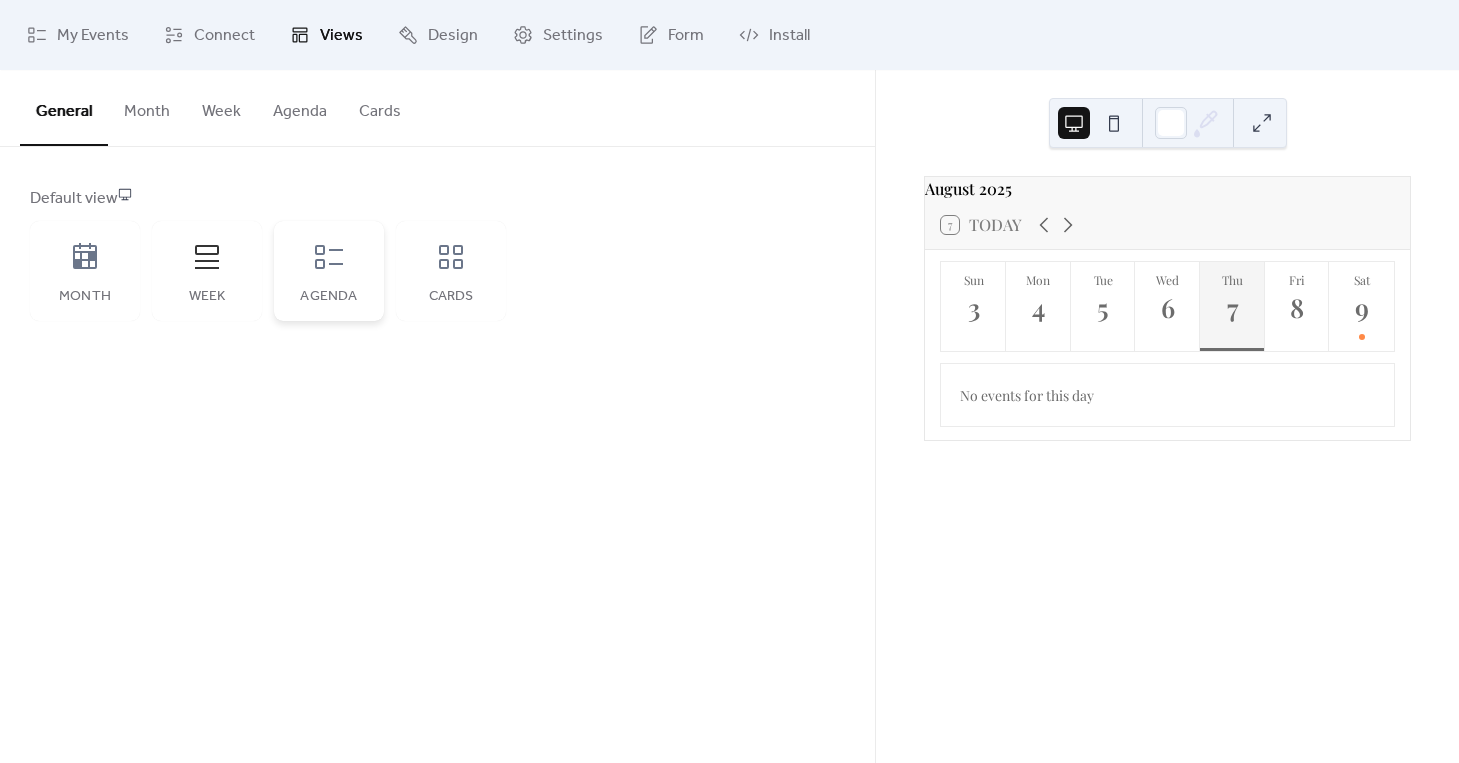 click on "Agenda" at bounding box center (329, 271) 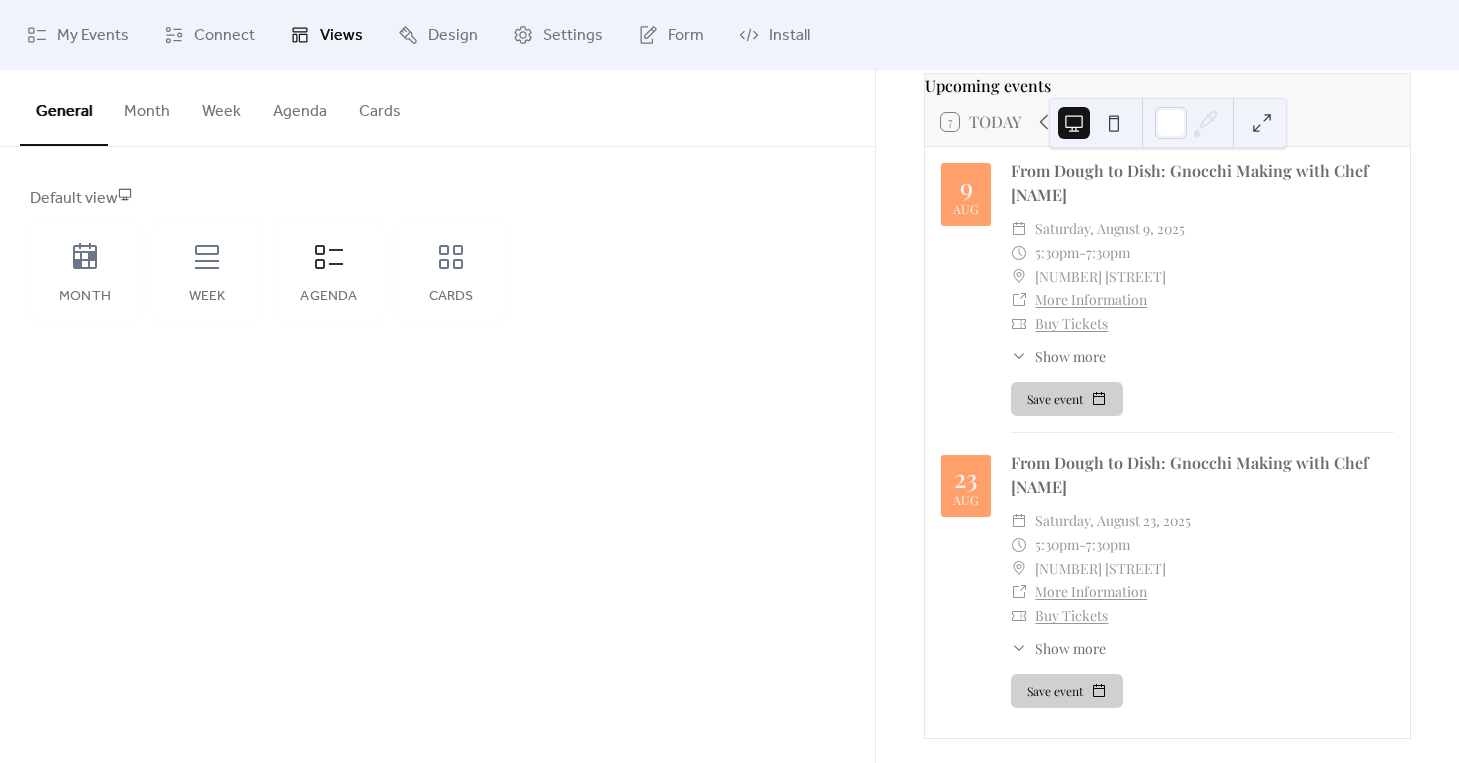 scroll, scrollTop: 123, scrollLeft: 0, axis: vertical 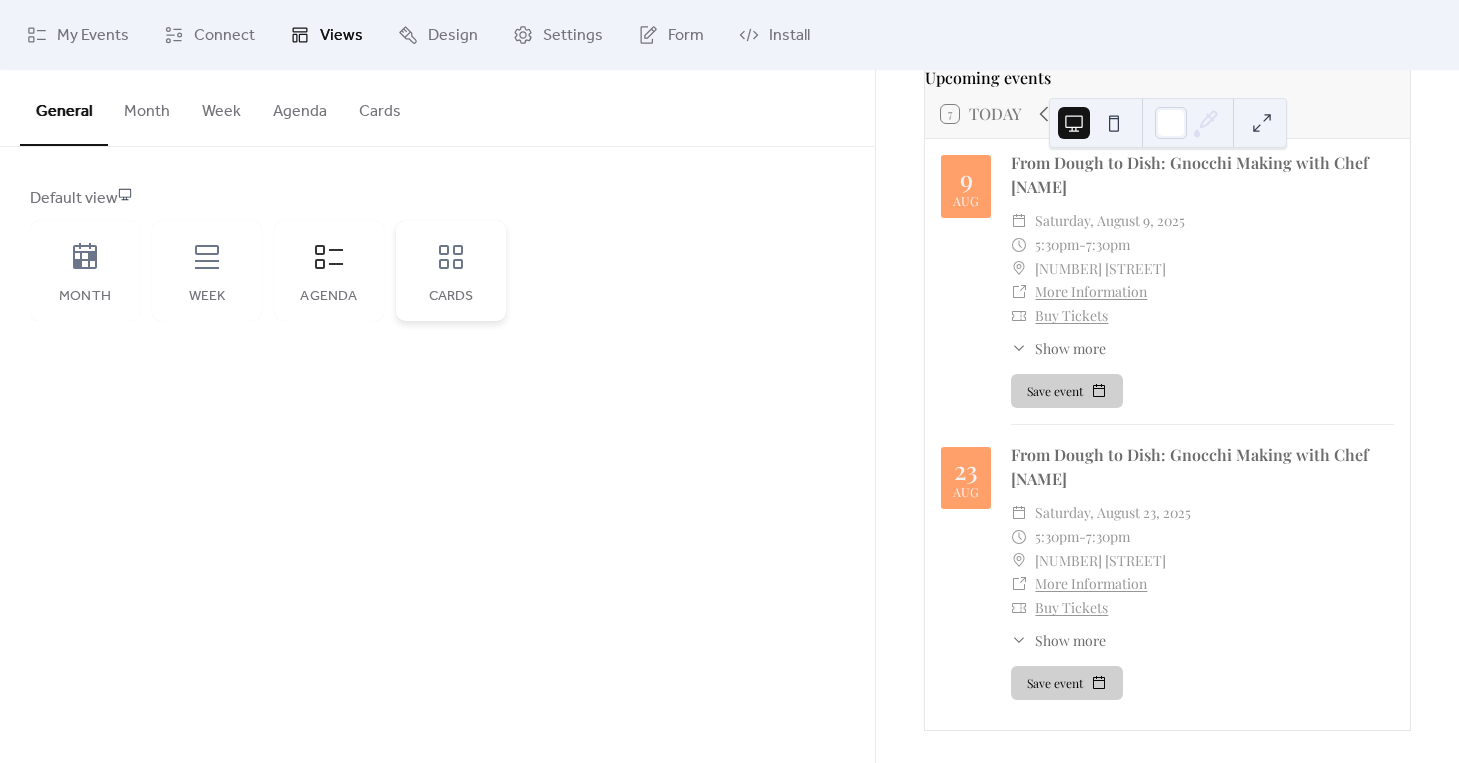 click 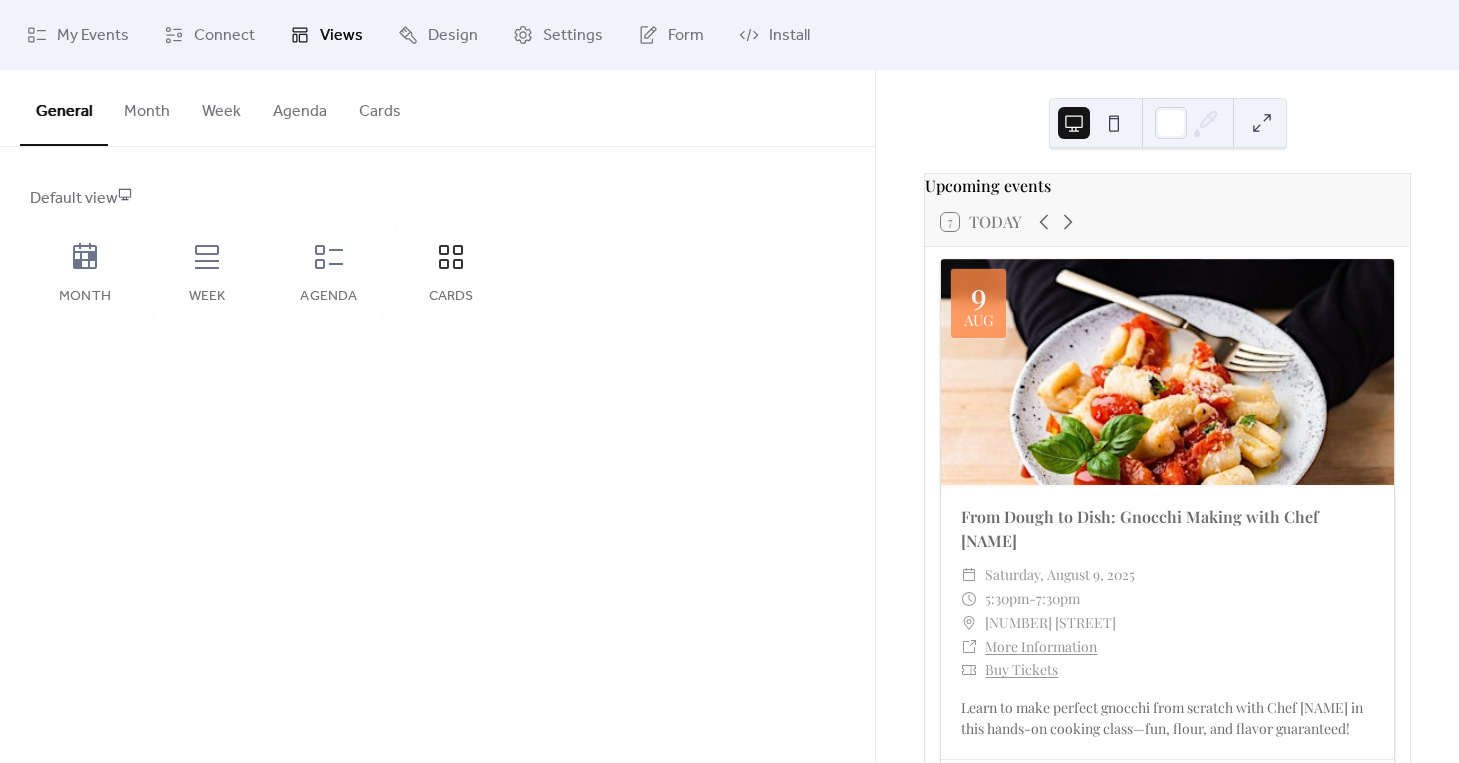 scroll, scrollTop: 0, scrollLeft: 0, axis: both 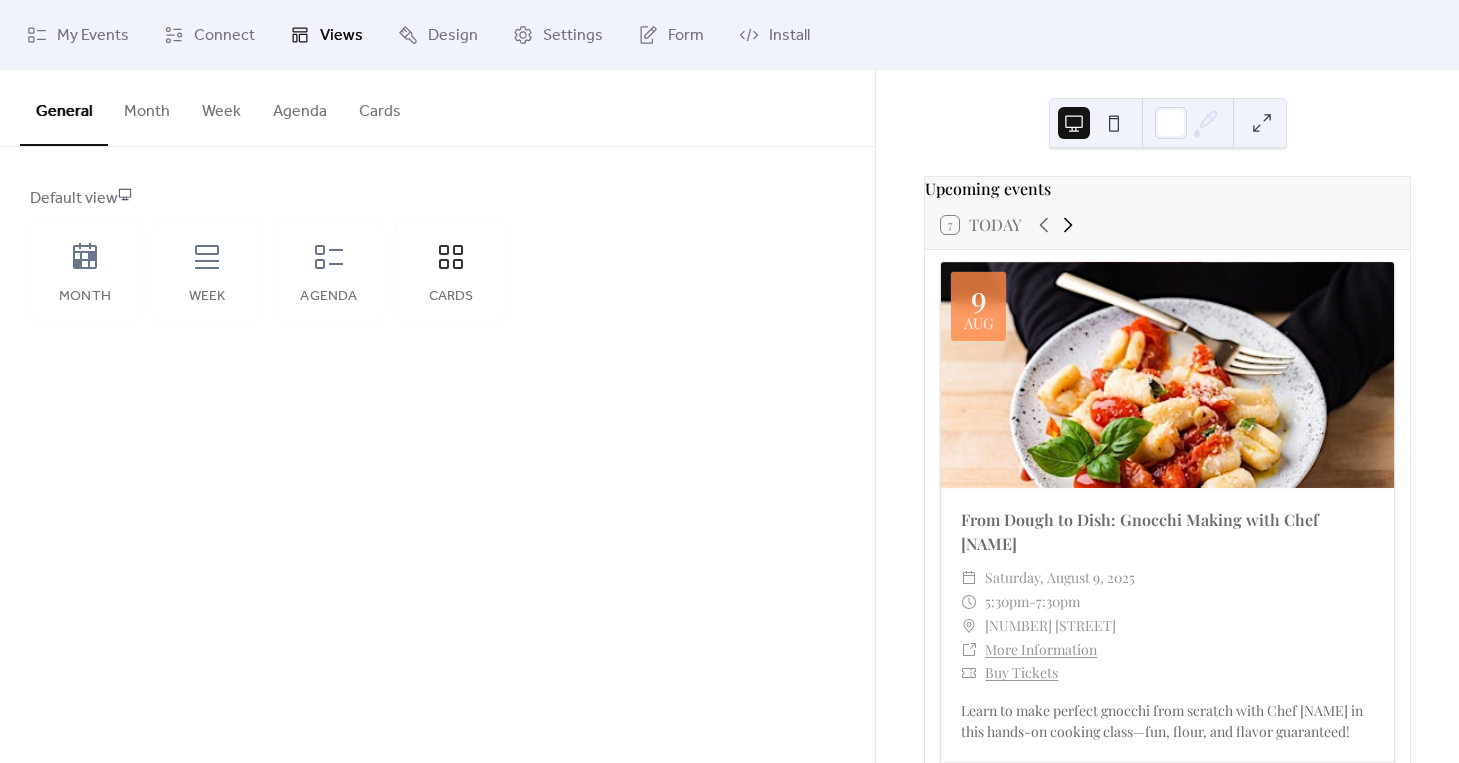 click 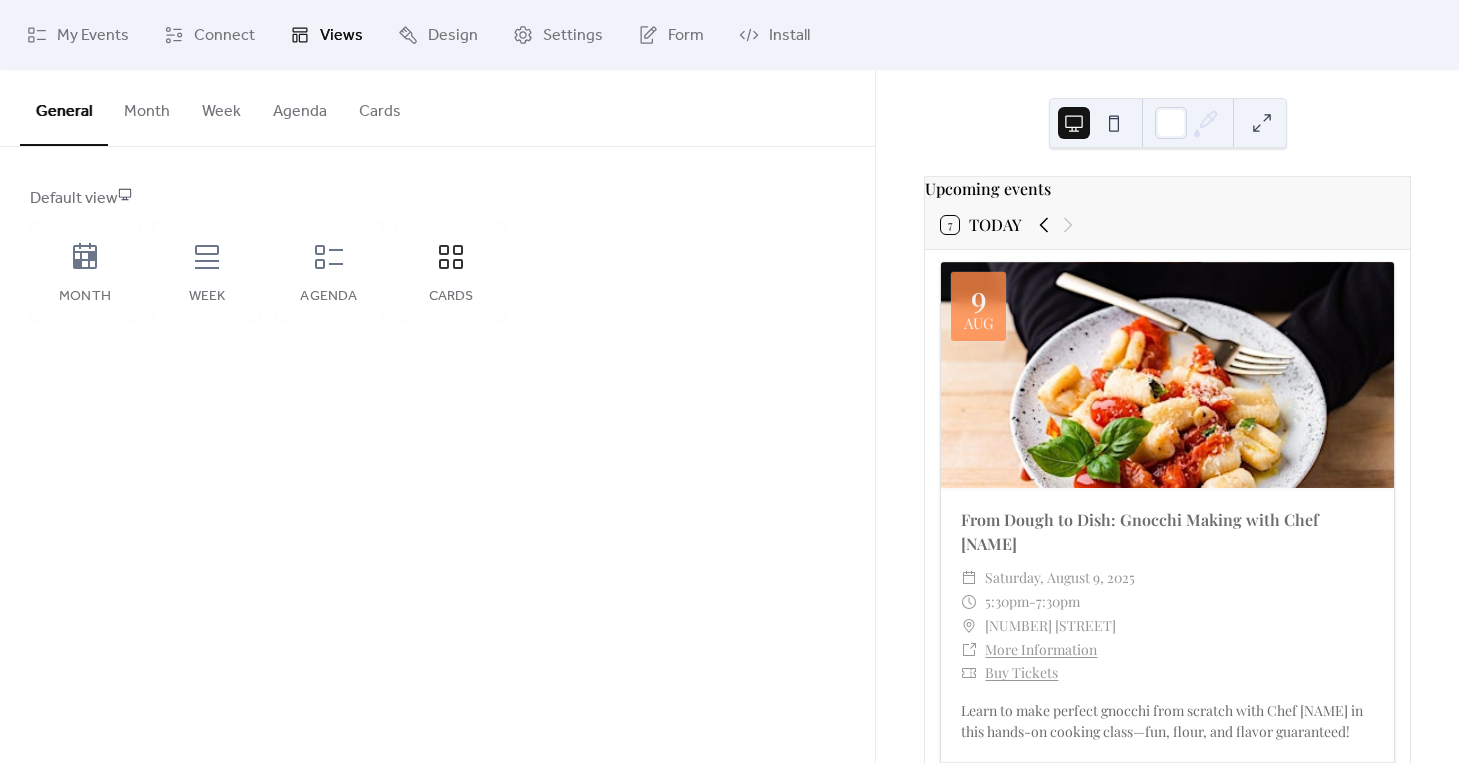 click 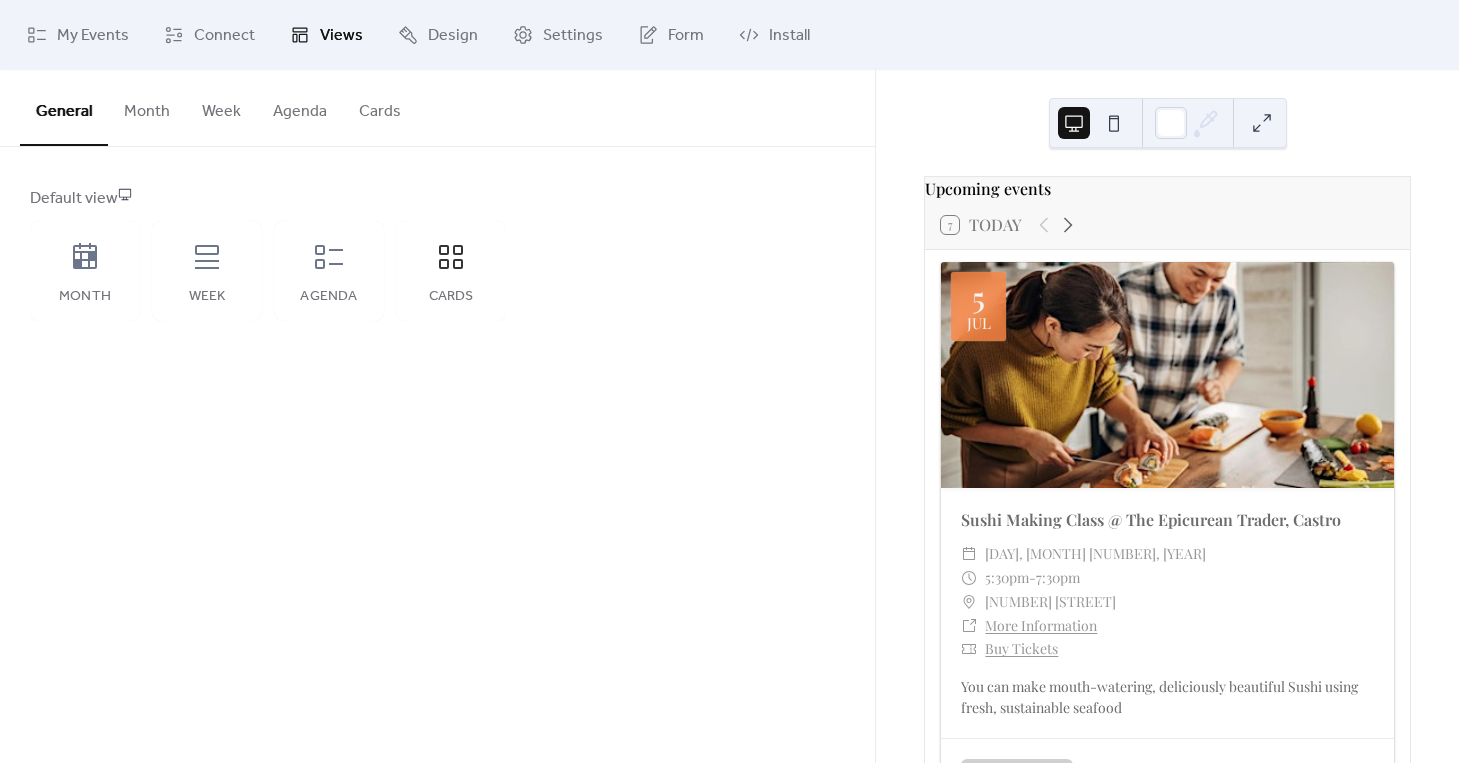 click on "Month" at bounding box center [147, 107] 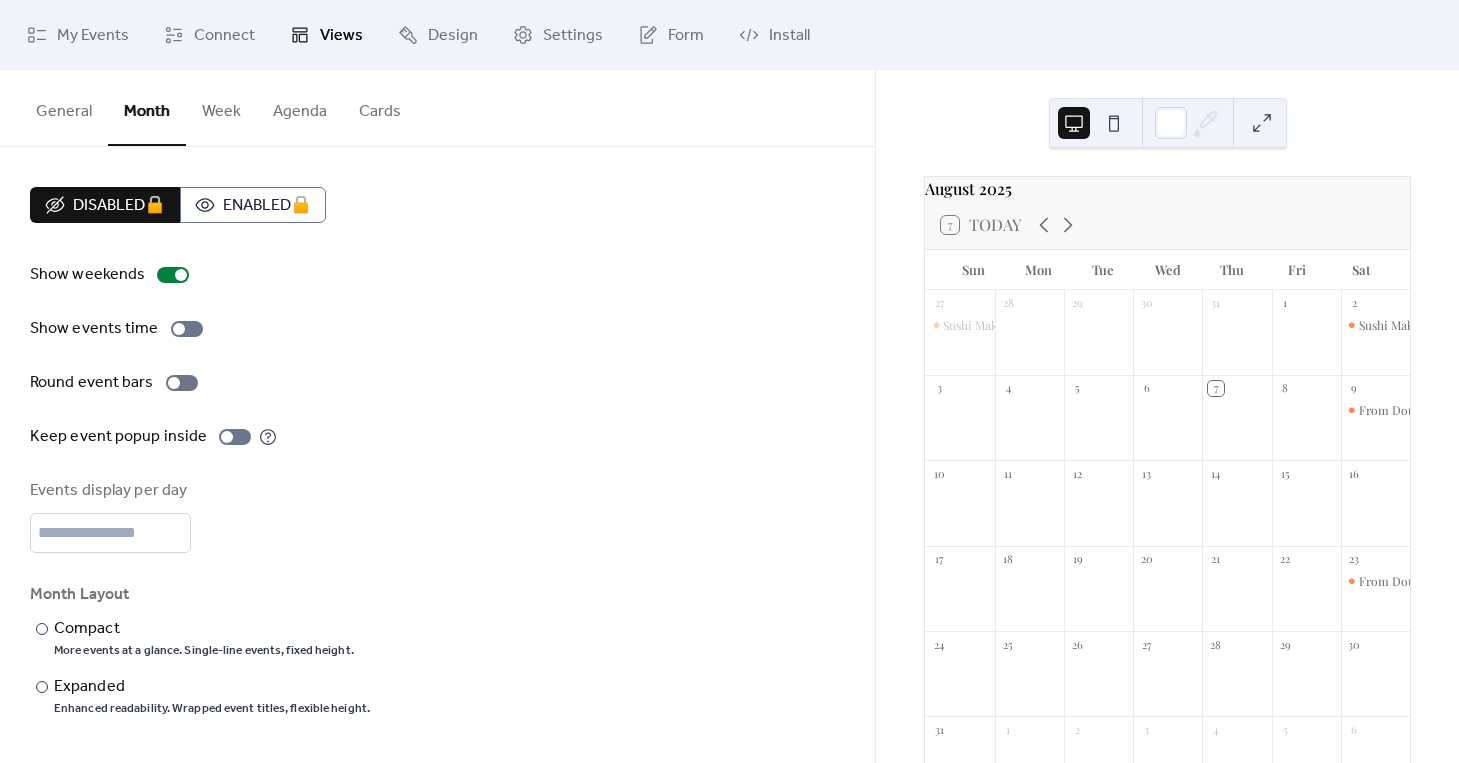 click on "General" at bounding box center [64, 107] 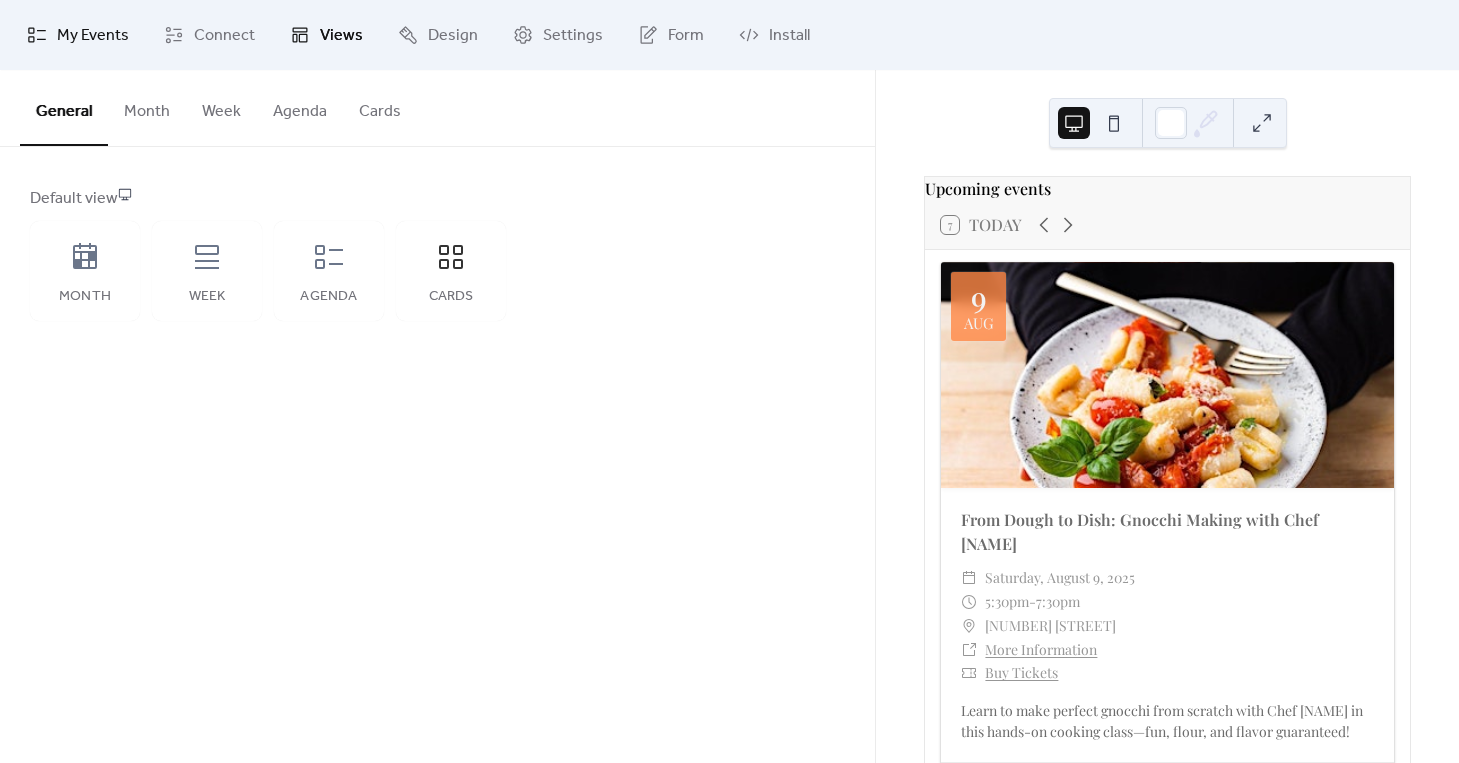 click on "My Events" at bounding box center [93, 36] 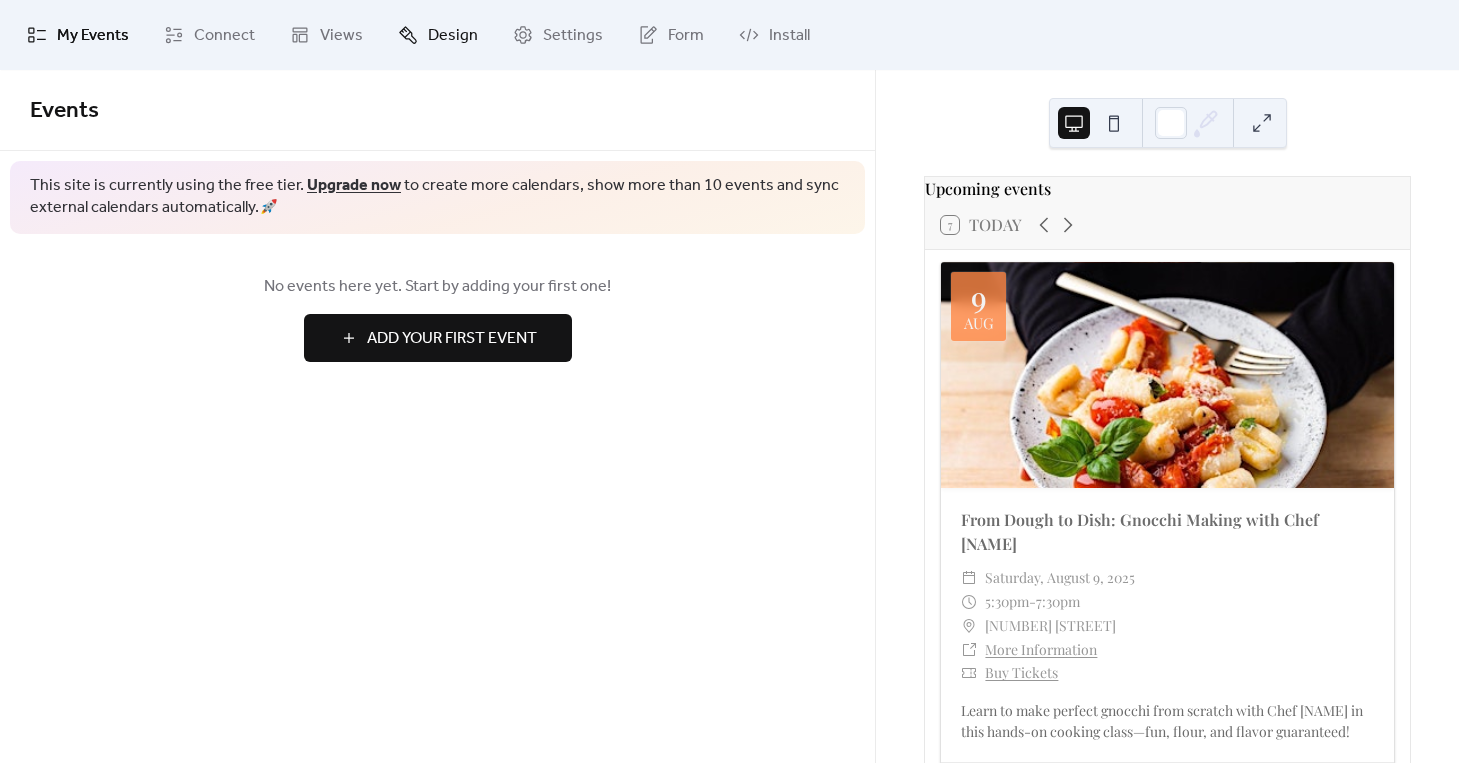 click on "Design" at bounding box center [438, 35] 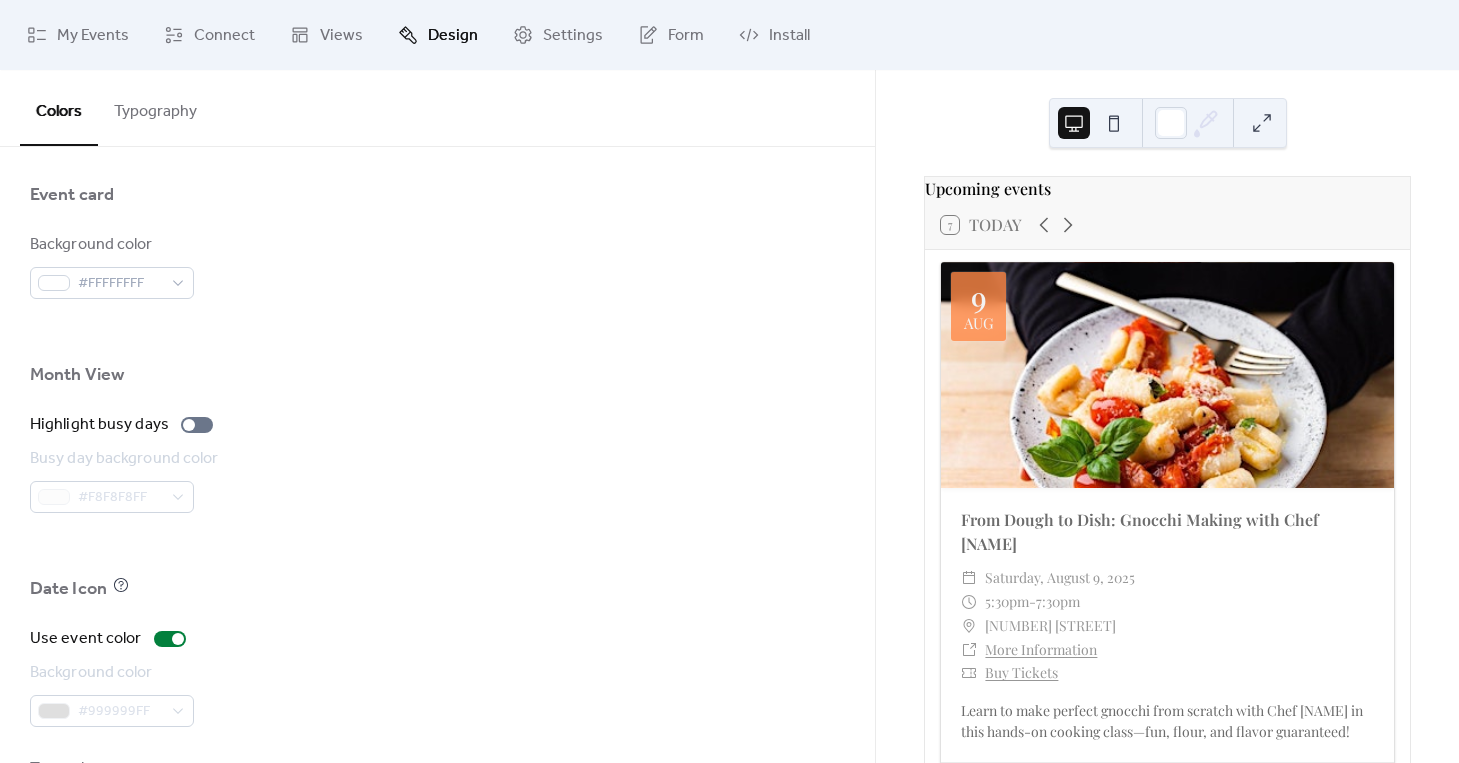 scroll, scrollTop: 1322, scrollLeft: 0, axis: vertical 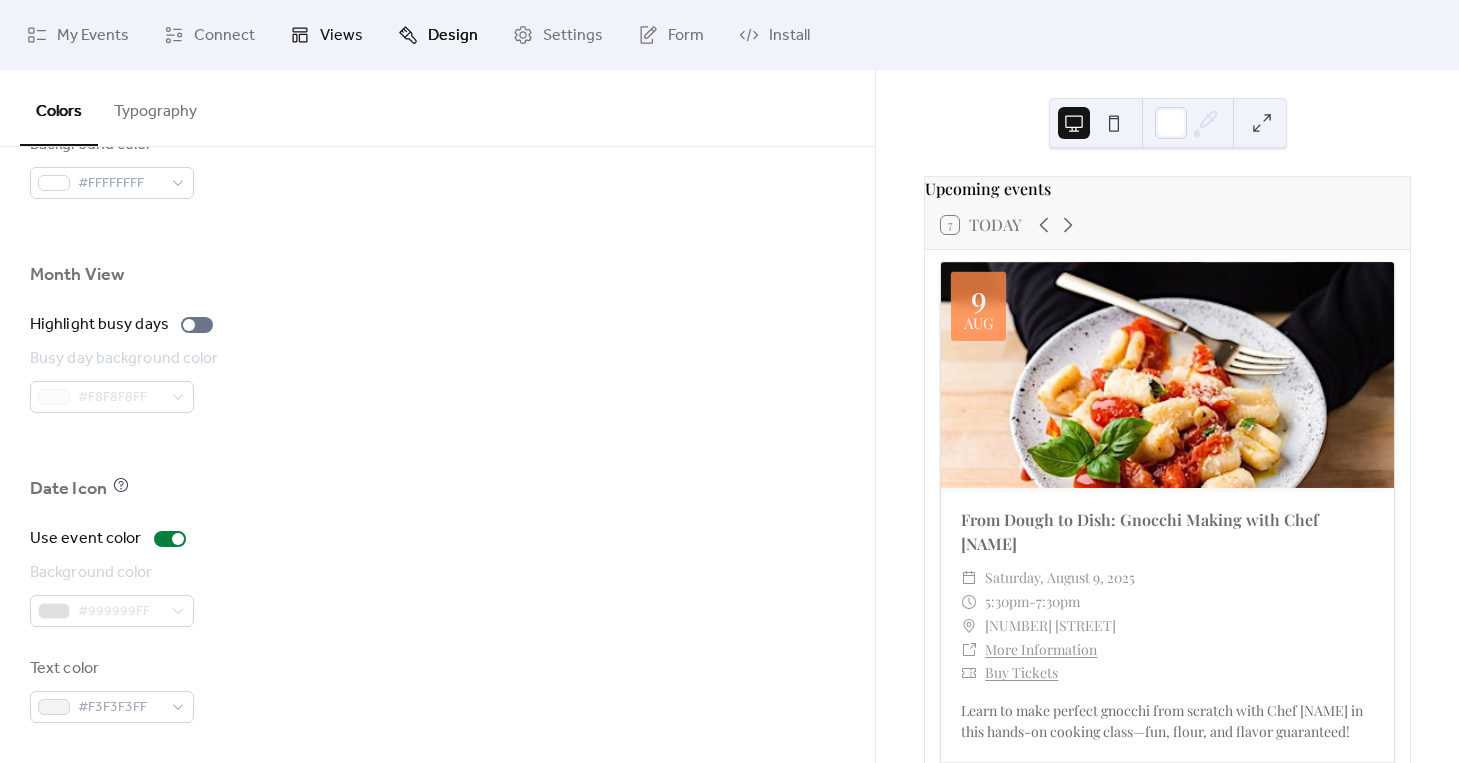 click on "Views" at bounding box center [326, 35] 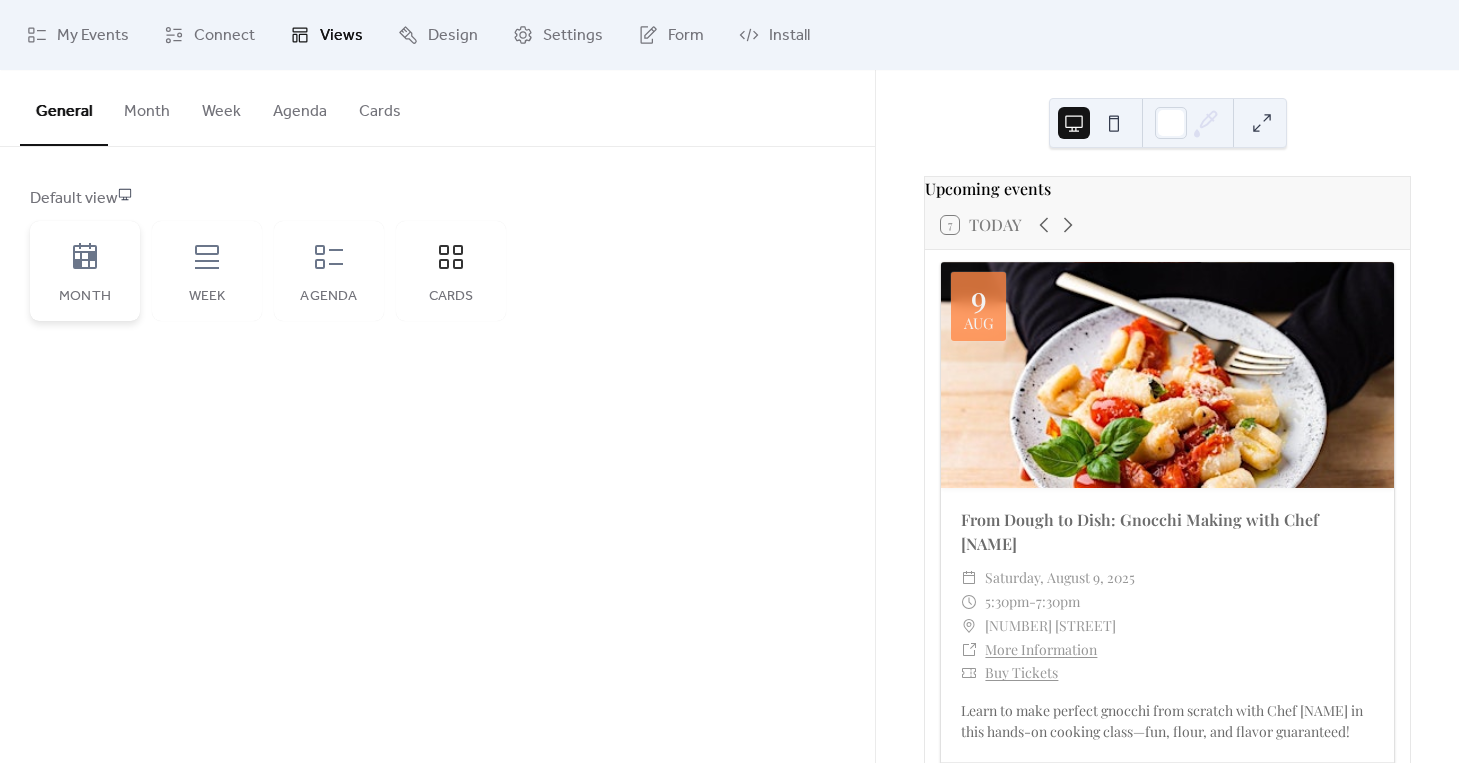 click 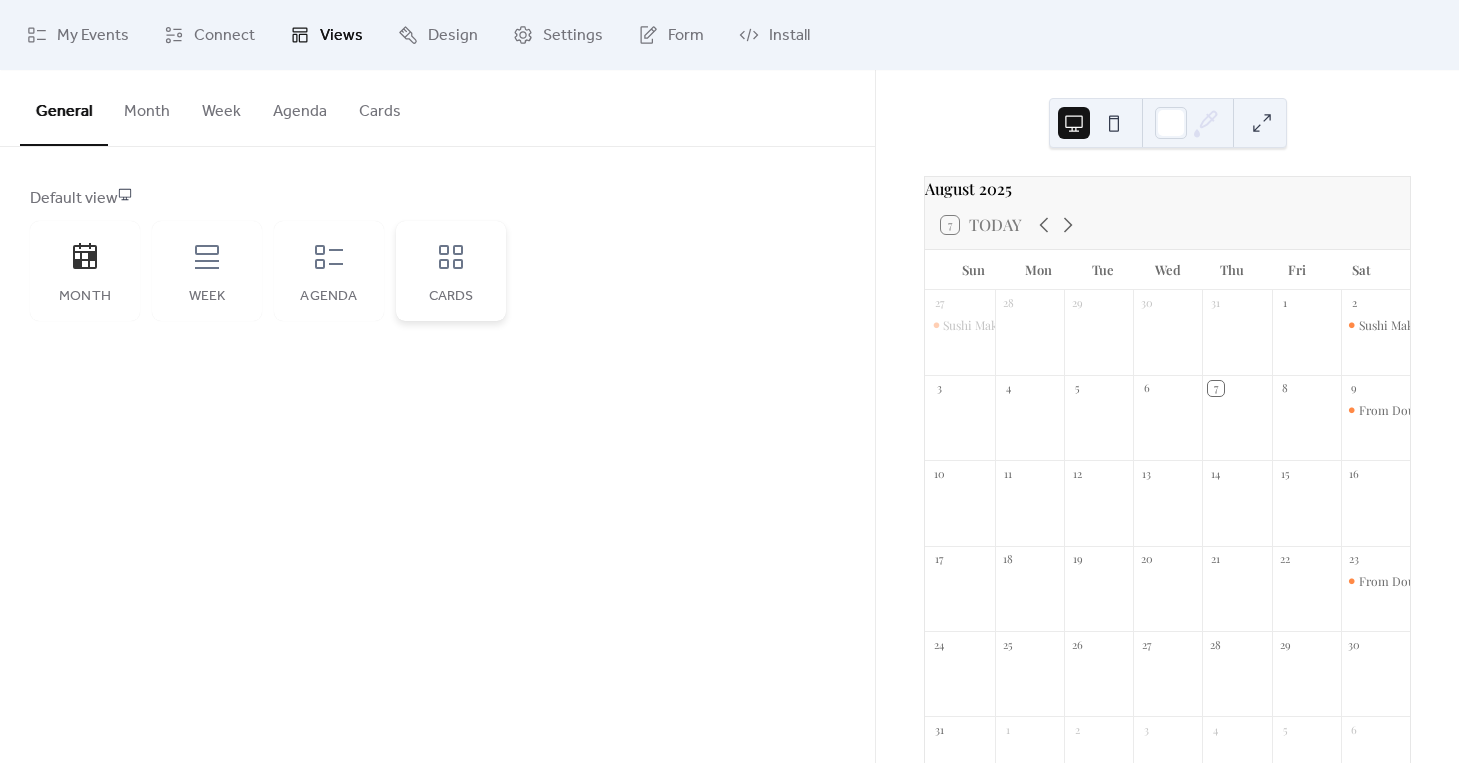 click on "Cards" at bounding box center (451, 271) 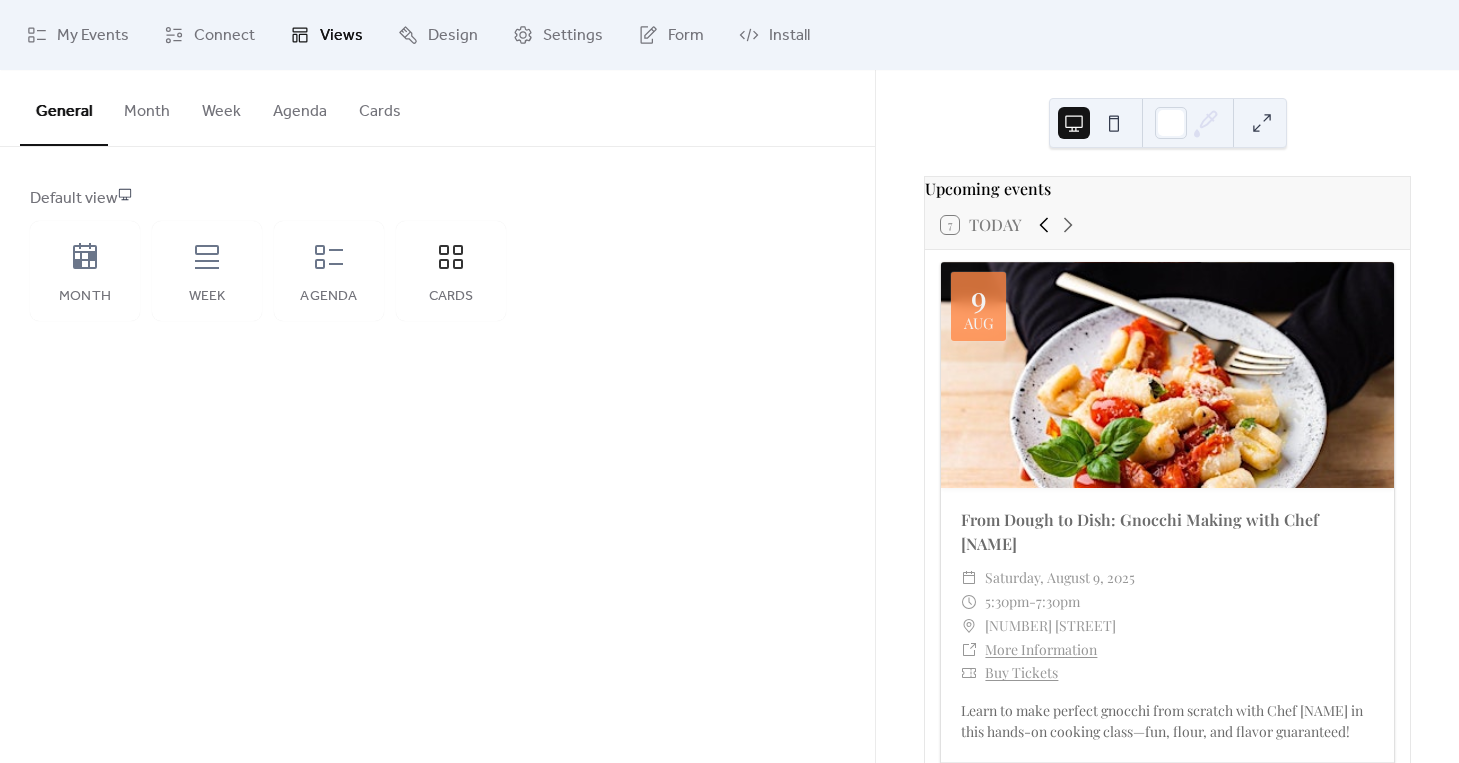 click 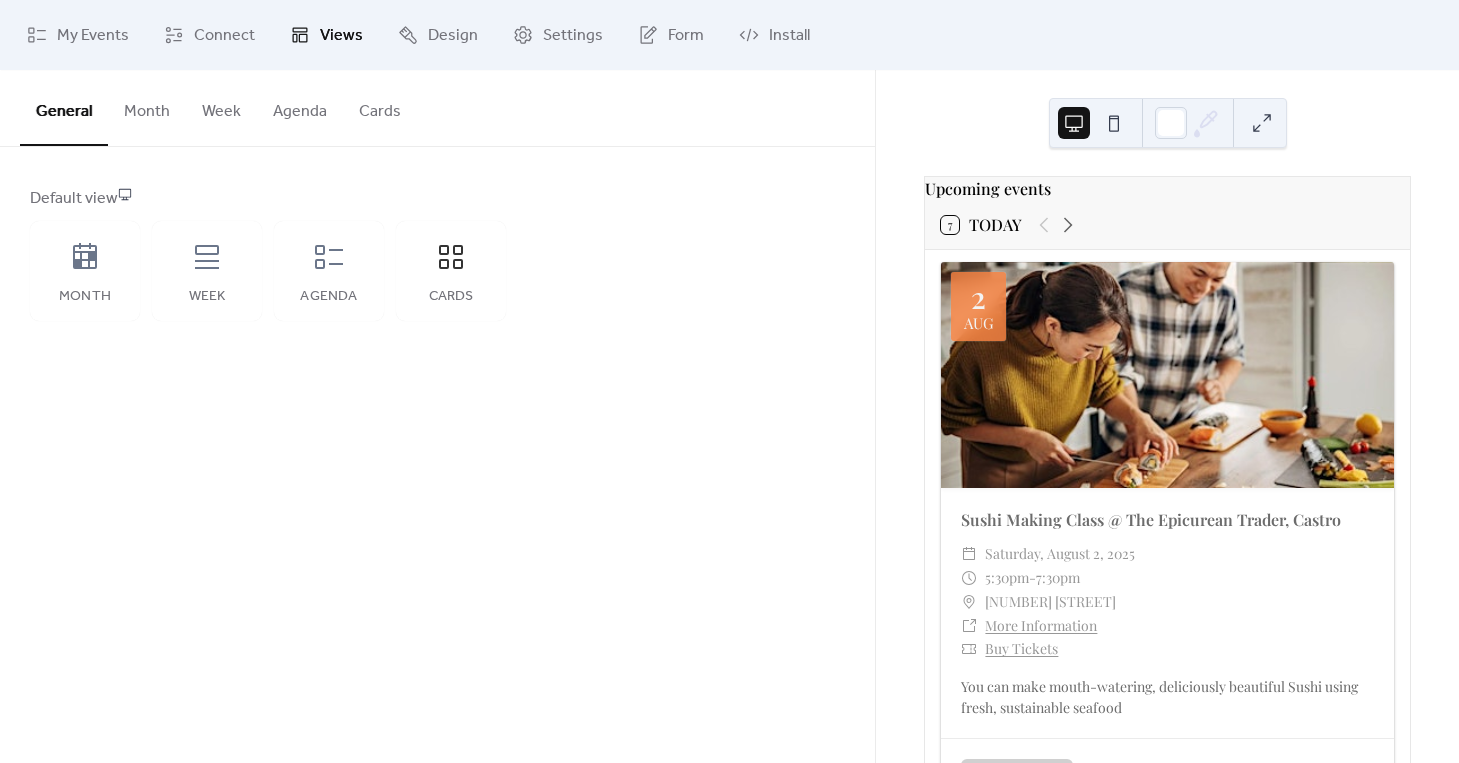 click at bounding box center [1262, 123] 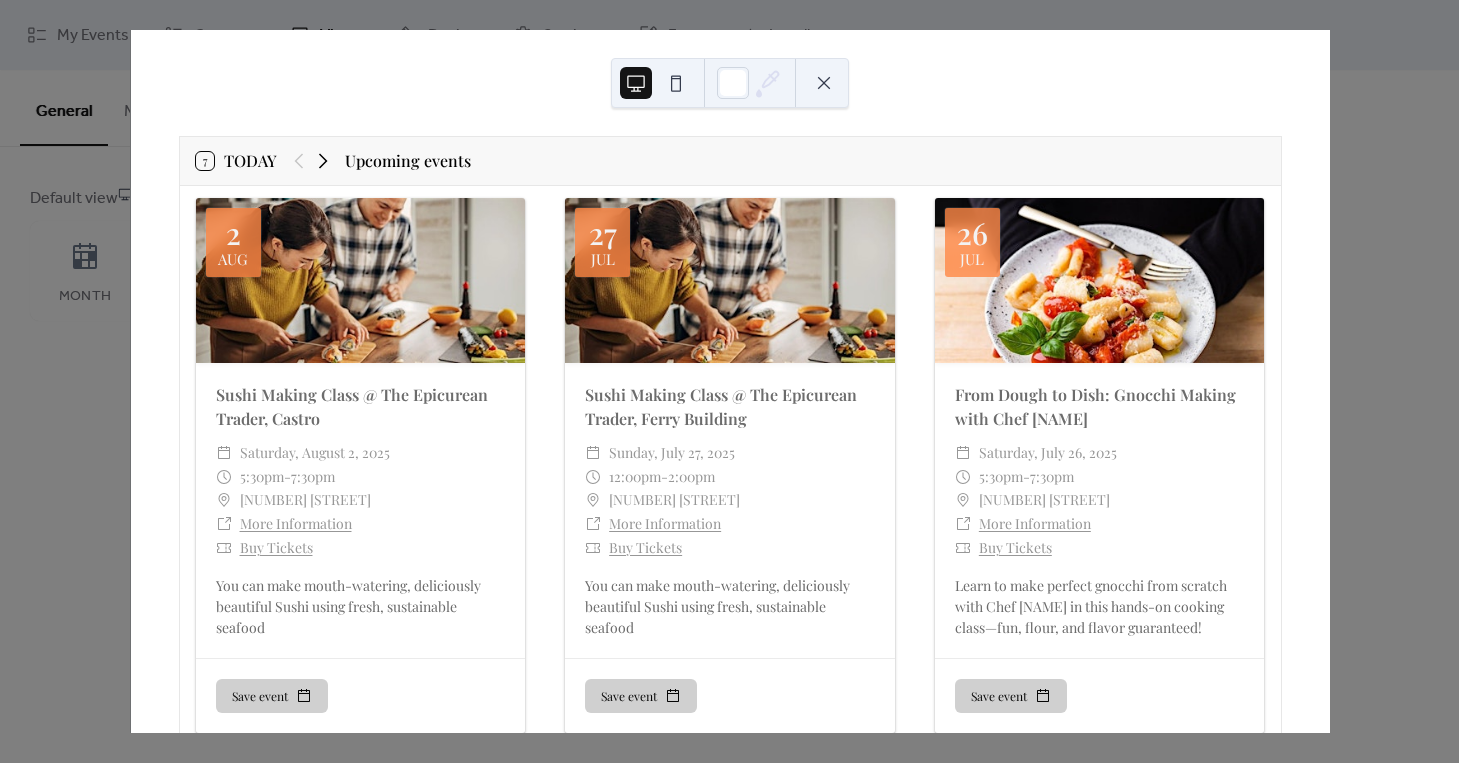 click 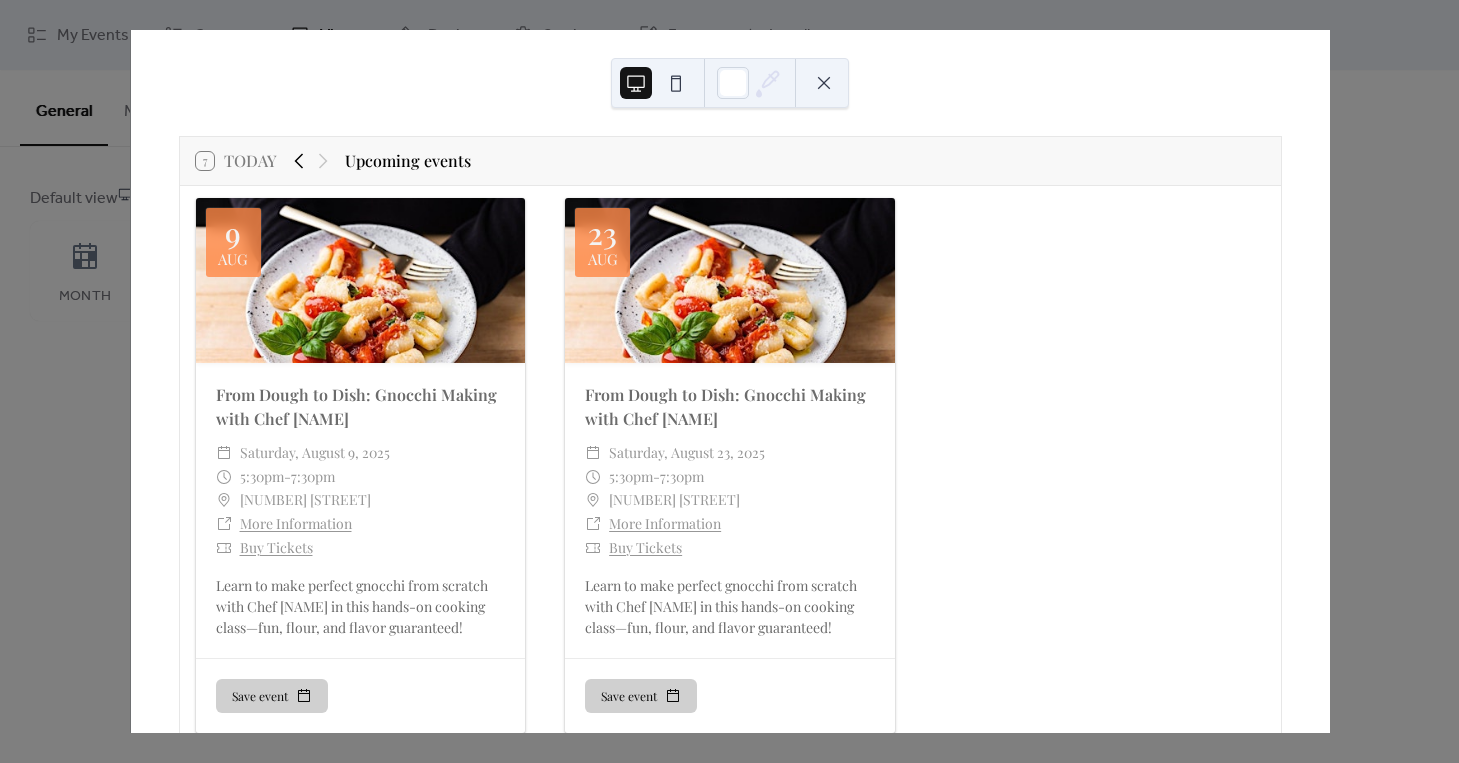 click 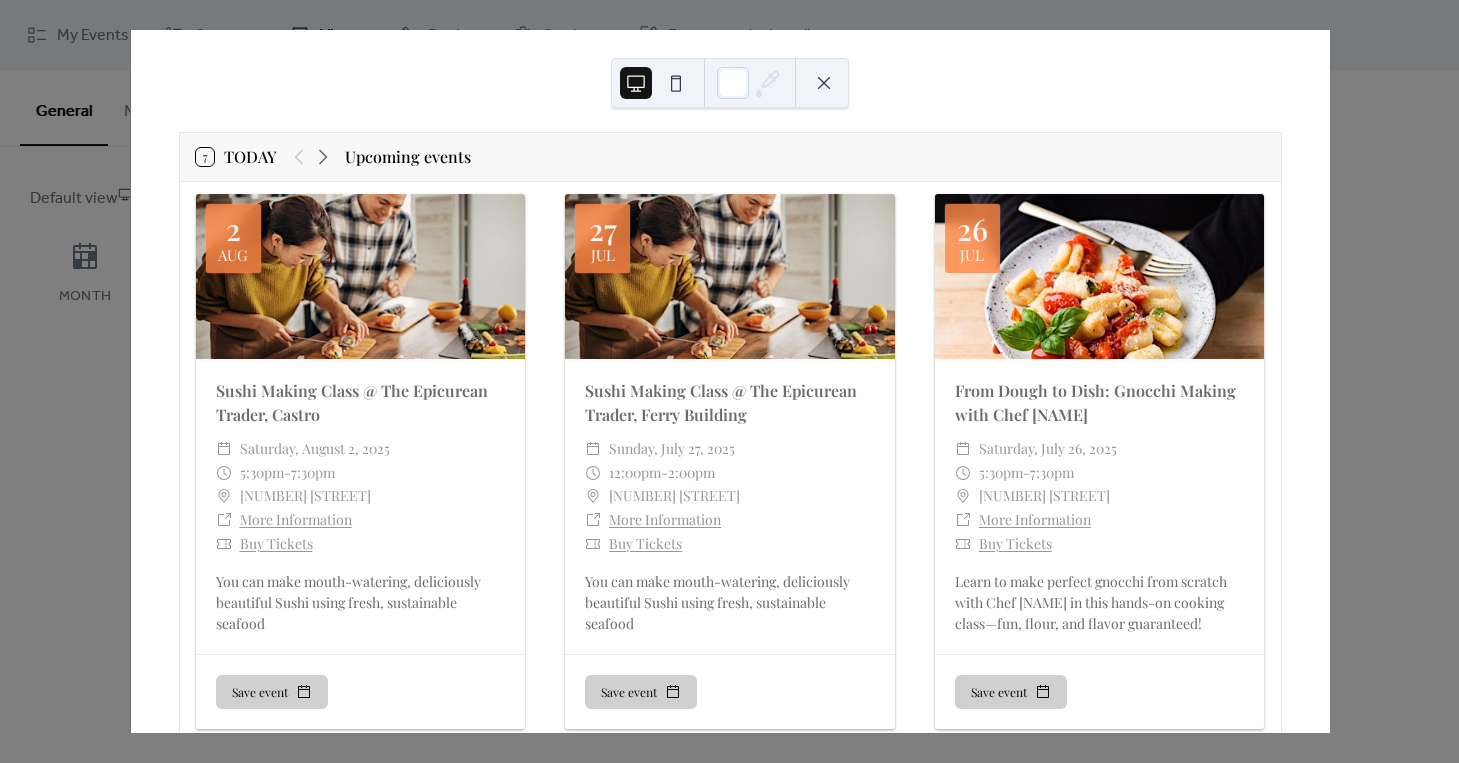 scroll, scrollTop: 0, scrollLeft: 0, axis: both 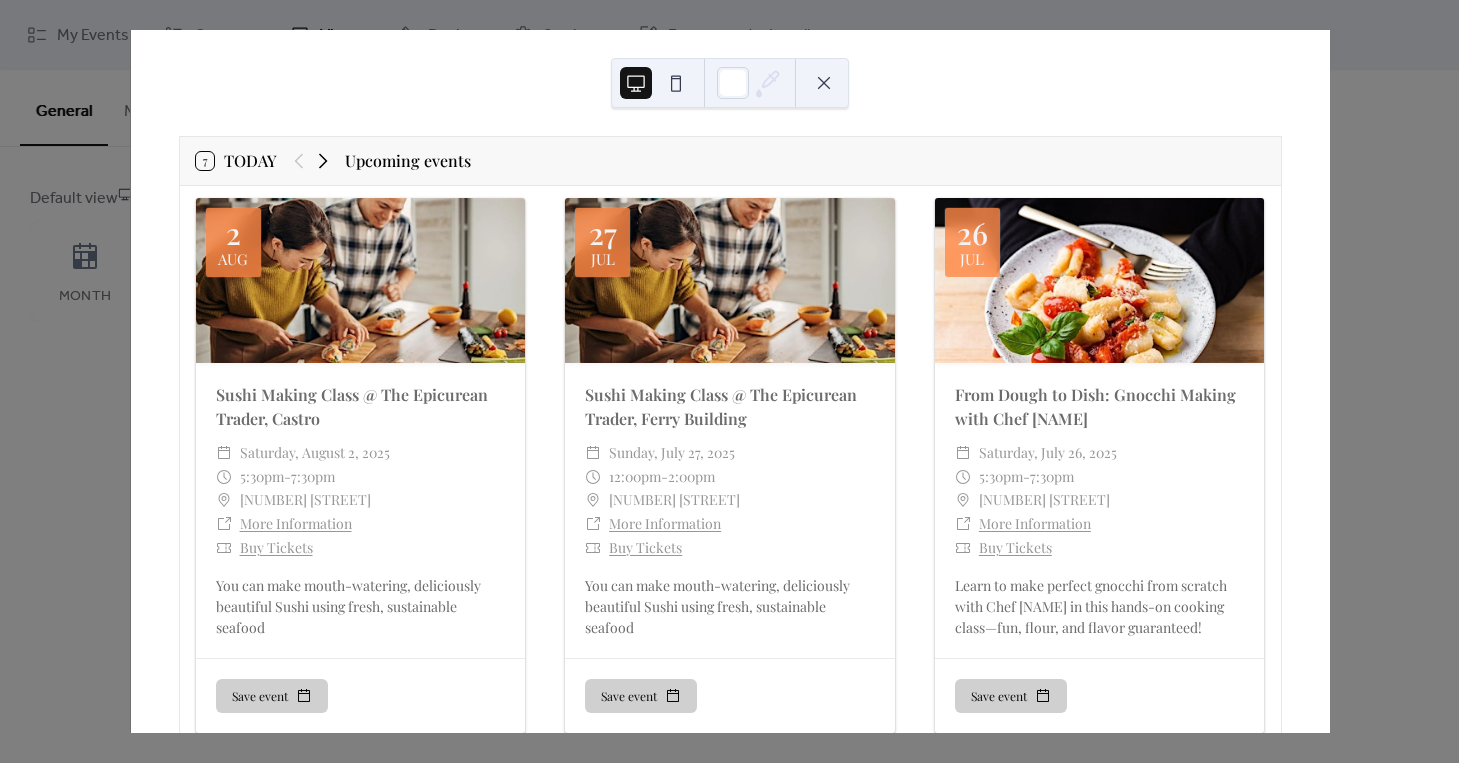 click 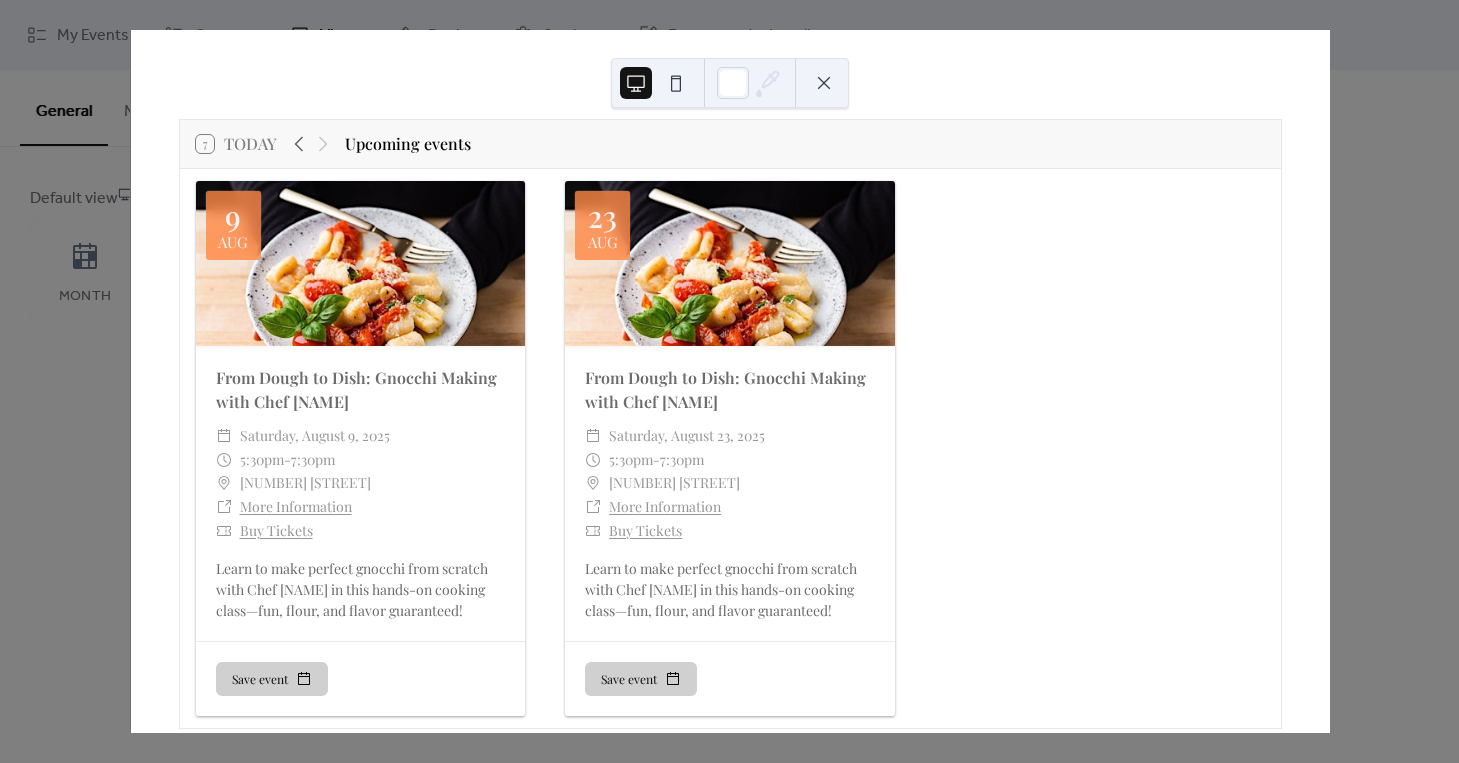 scroll, scrollTop: 44, scrollLeft: 0, axis: vertical 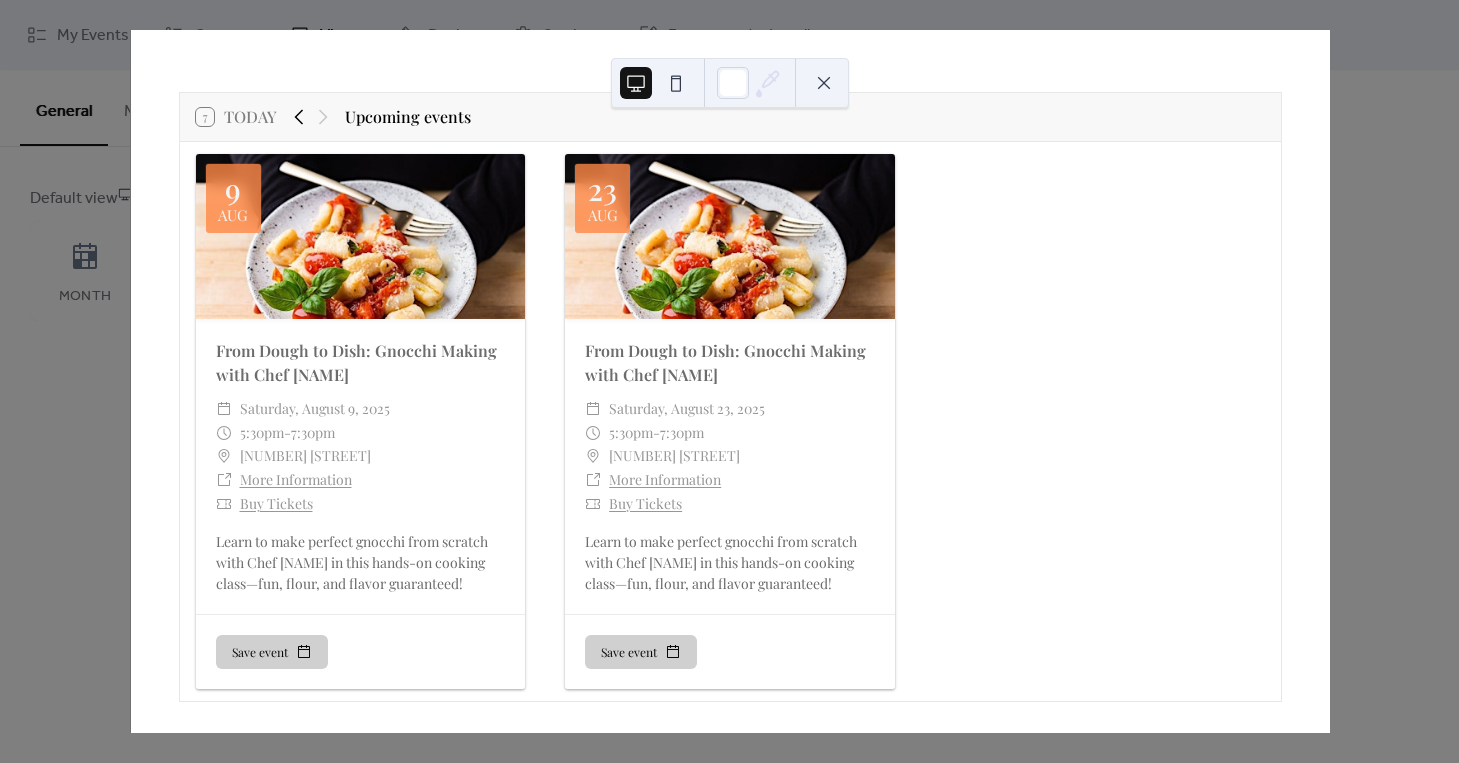 click 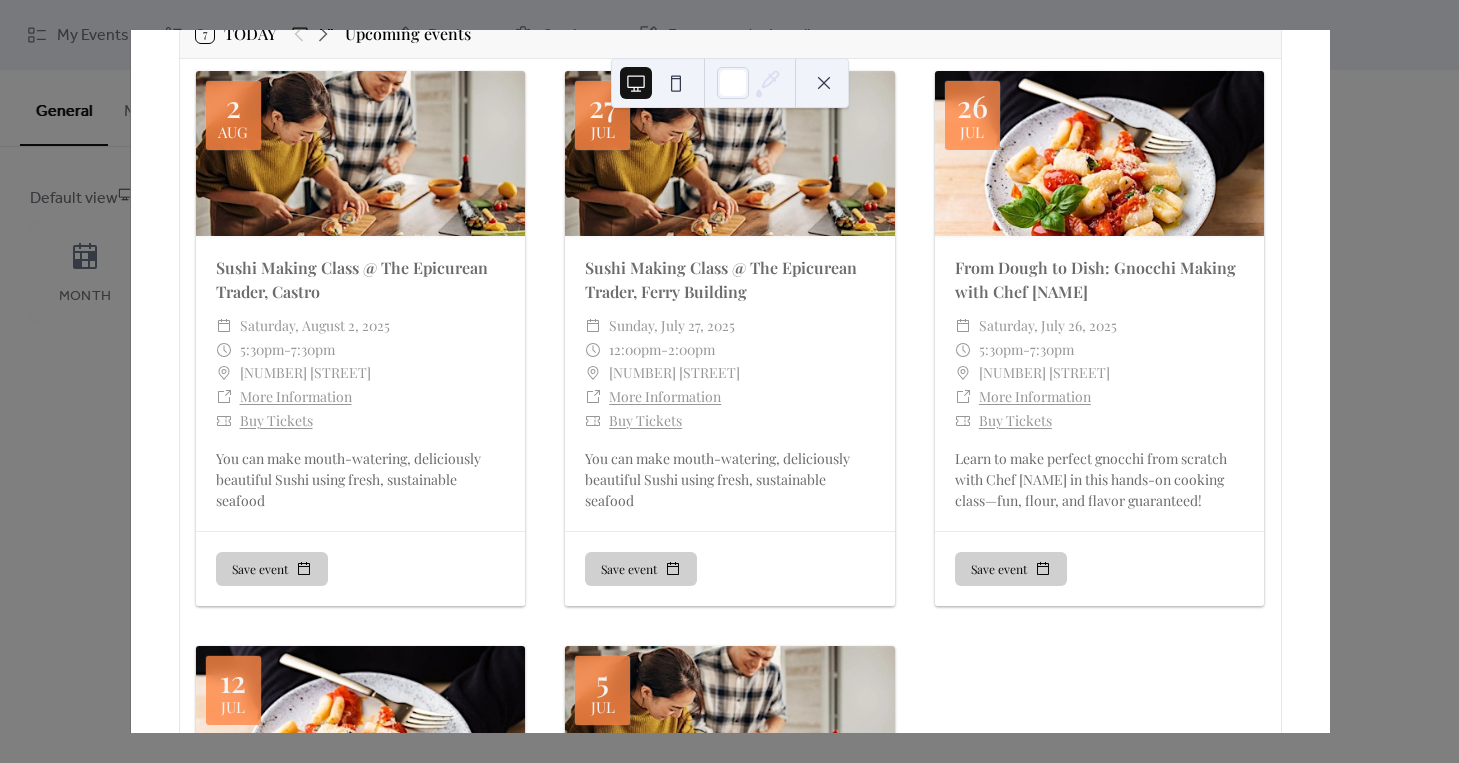 scroll, scrollTop: 0, scrollLeft: 0, axis: both 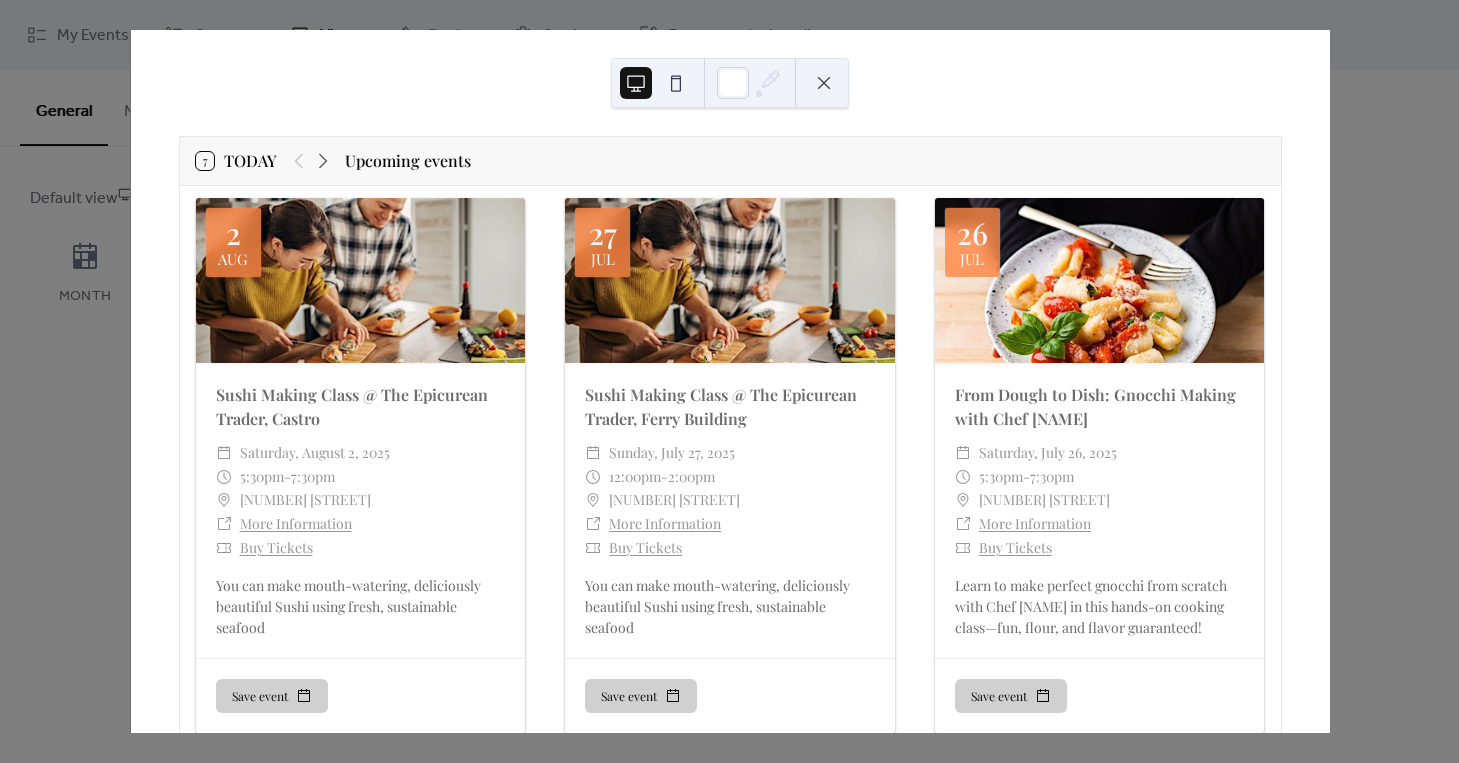 click at bounding box center [824, 83] 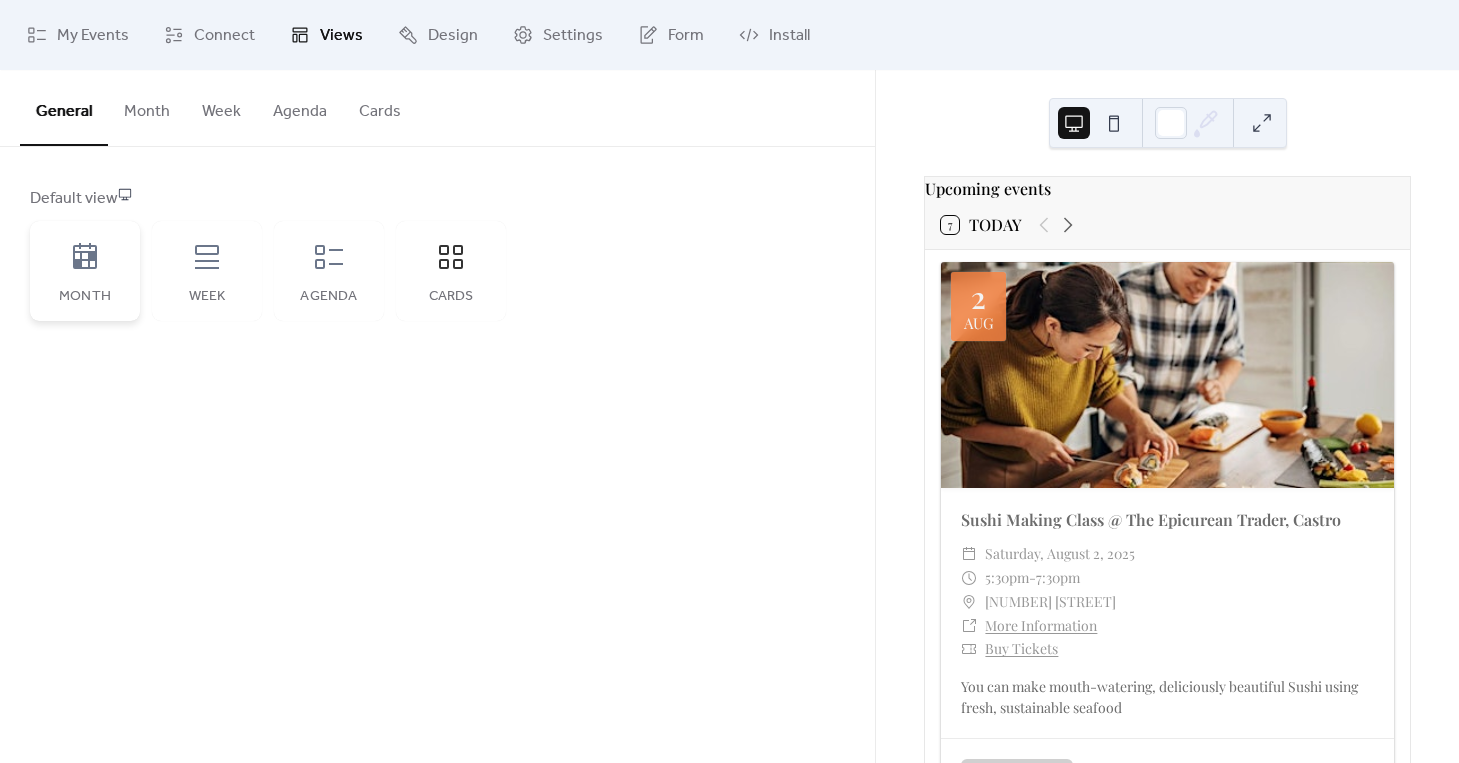 click on "Month" at bounding box center [85, 271] 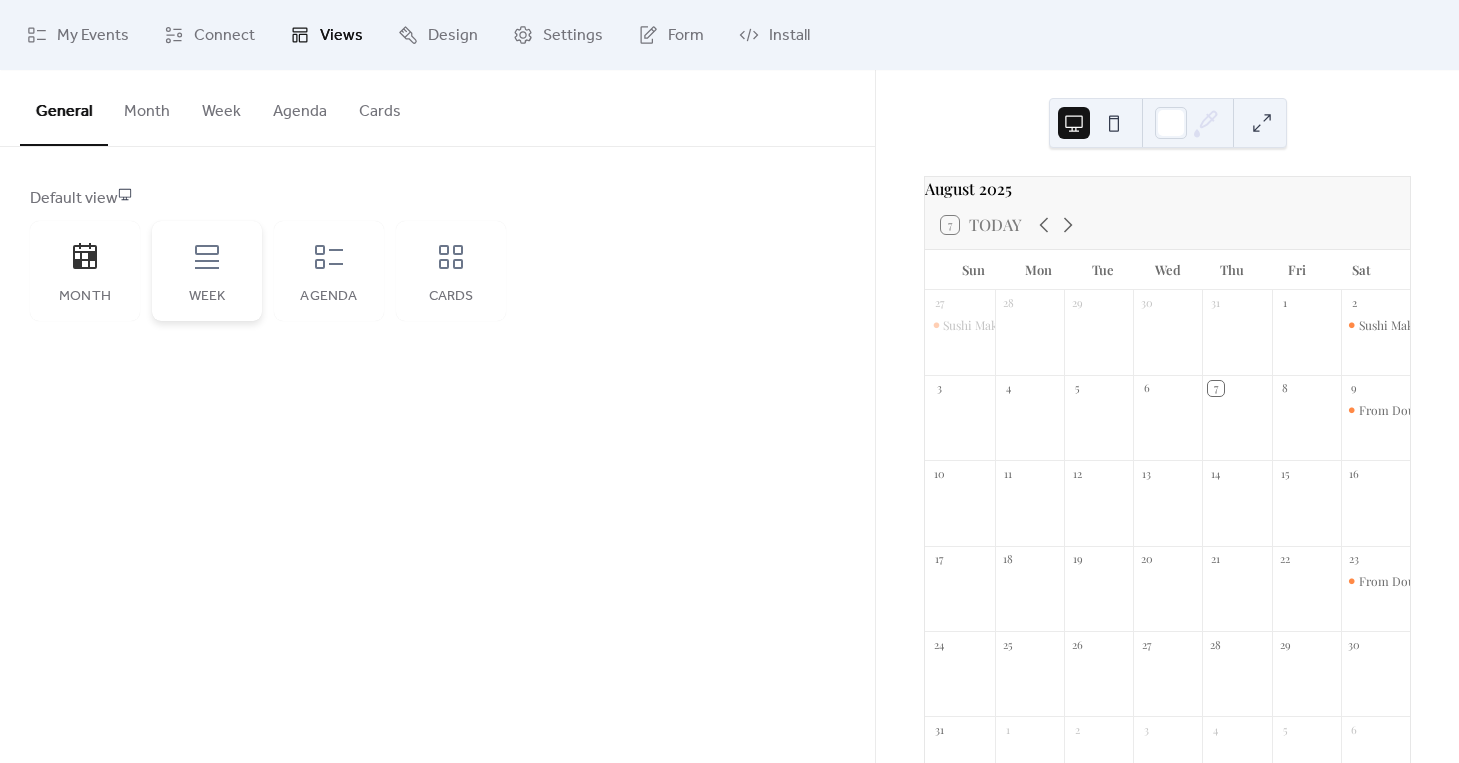 click on "Week" at bounding box center (207, 271) 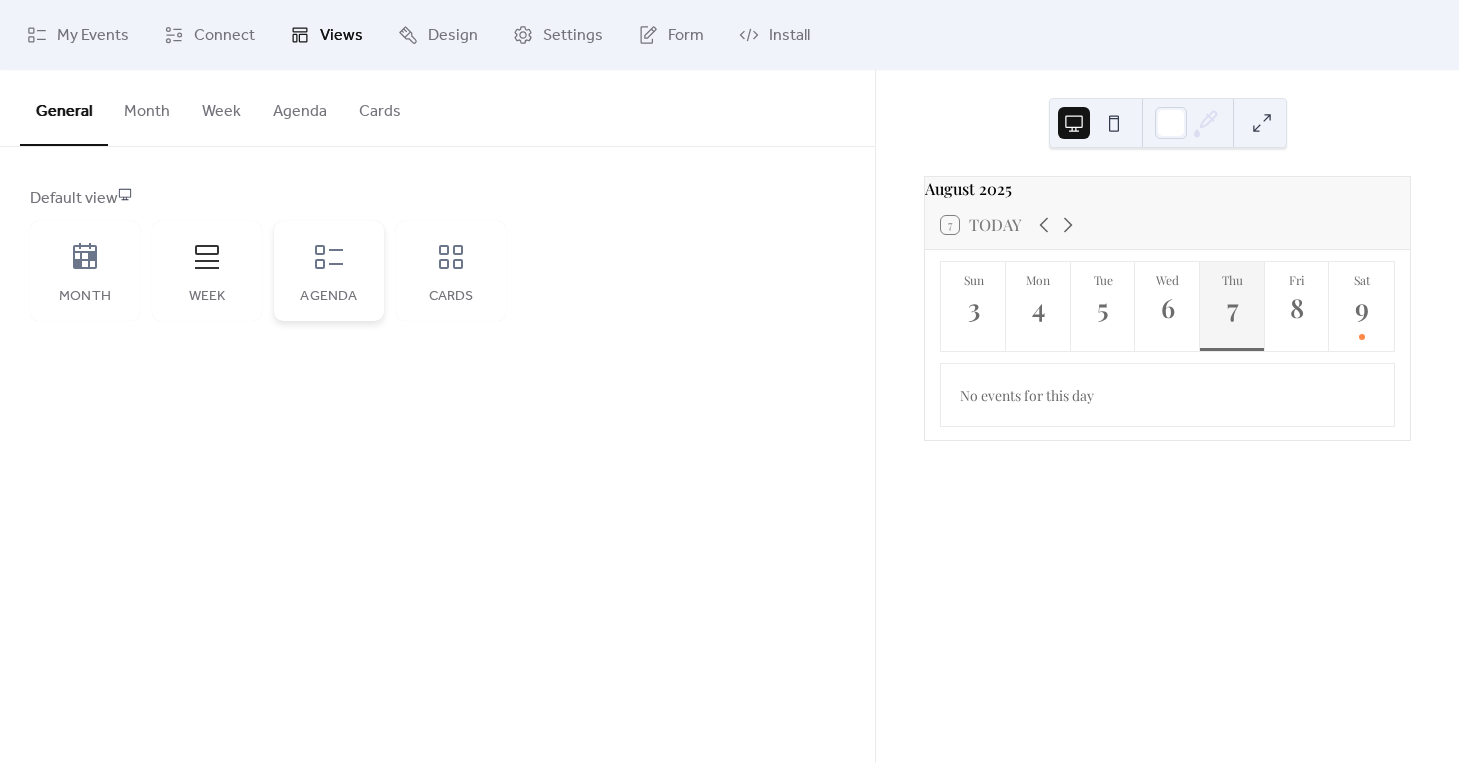 click on "Agenda" at bounding box center [329, 271] 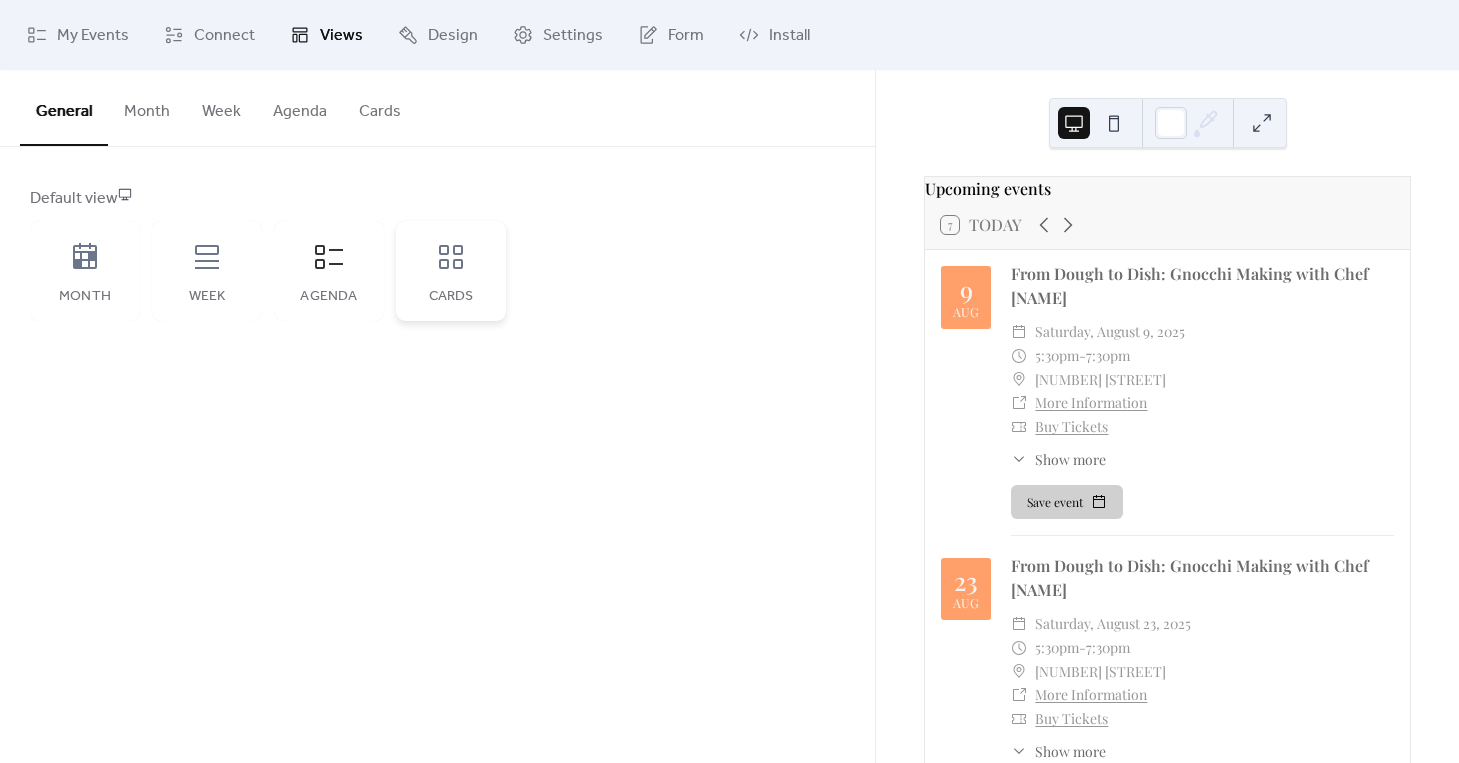 click on "Cards" at bounding box center [451, 271] 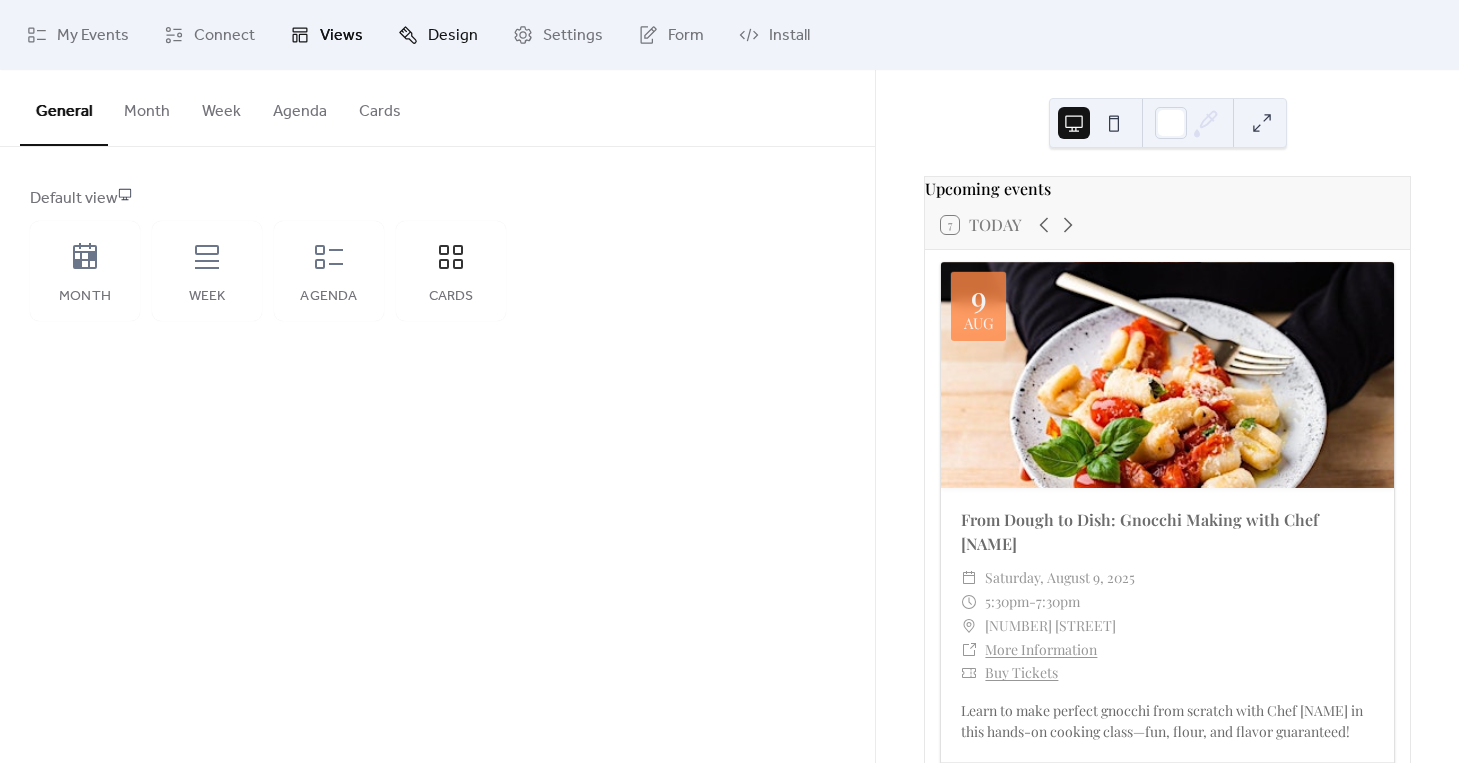 click on "Design" at bounding box center (438, 35) 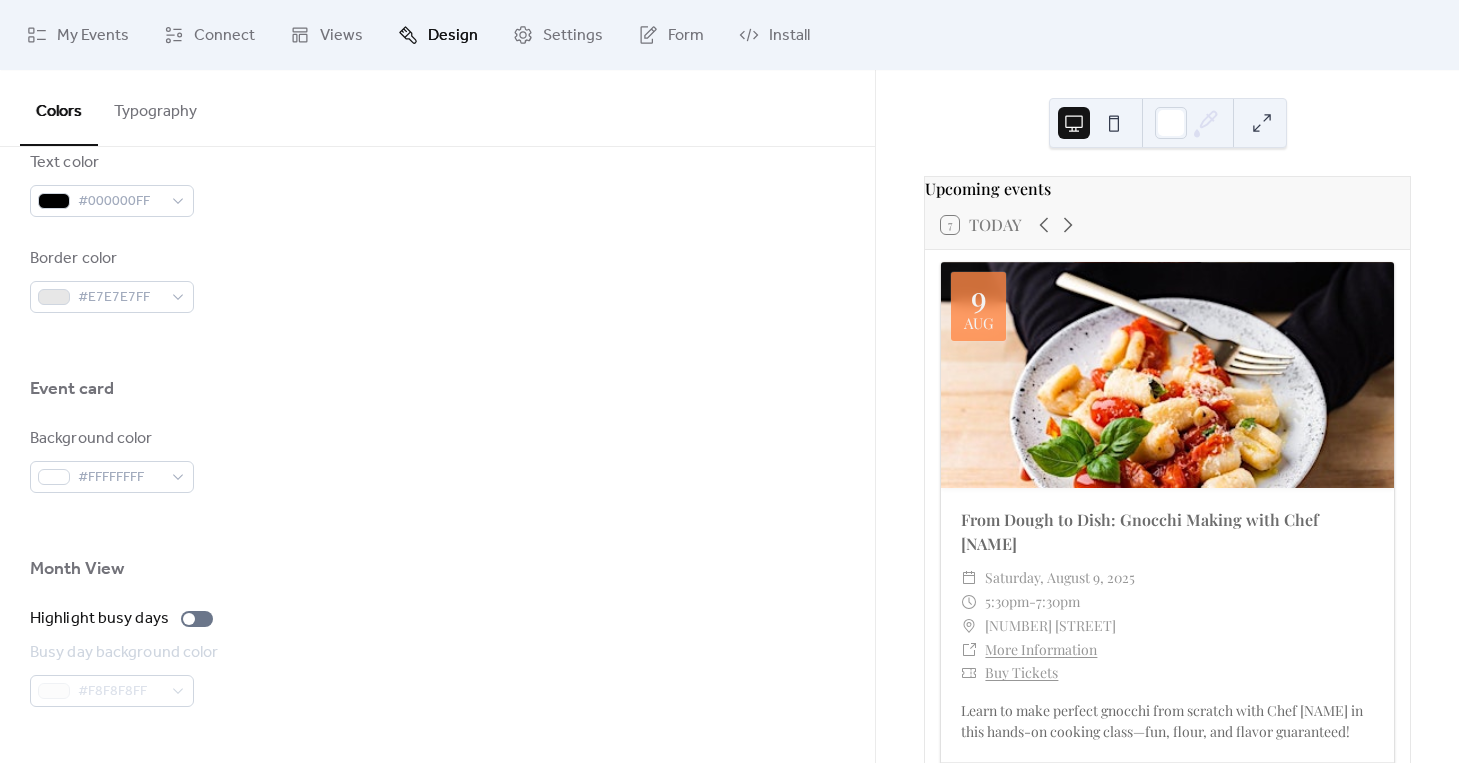 scroll, scrollTop: 624, scrollLeft: 0, axis: vertical 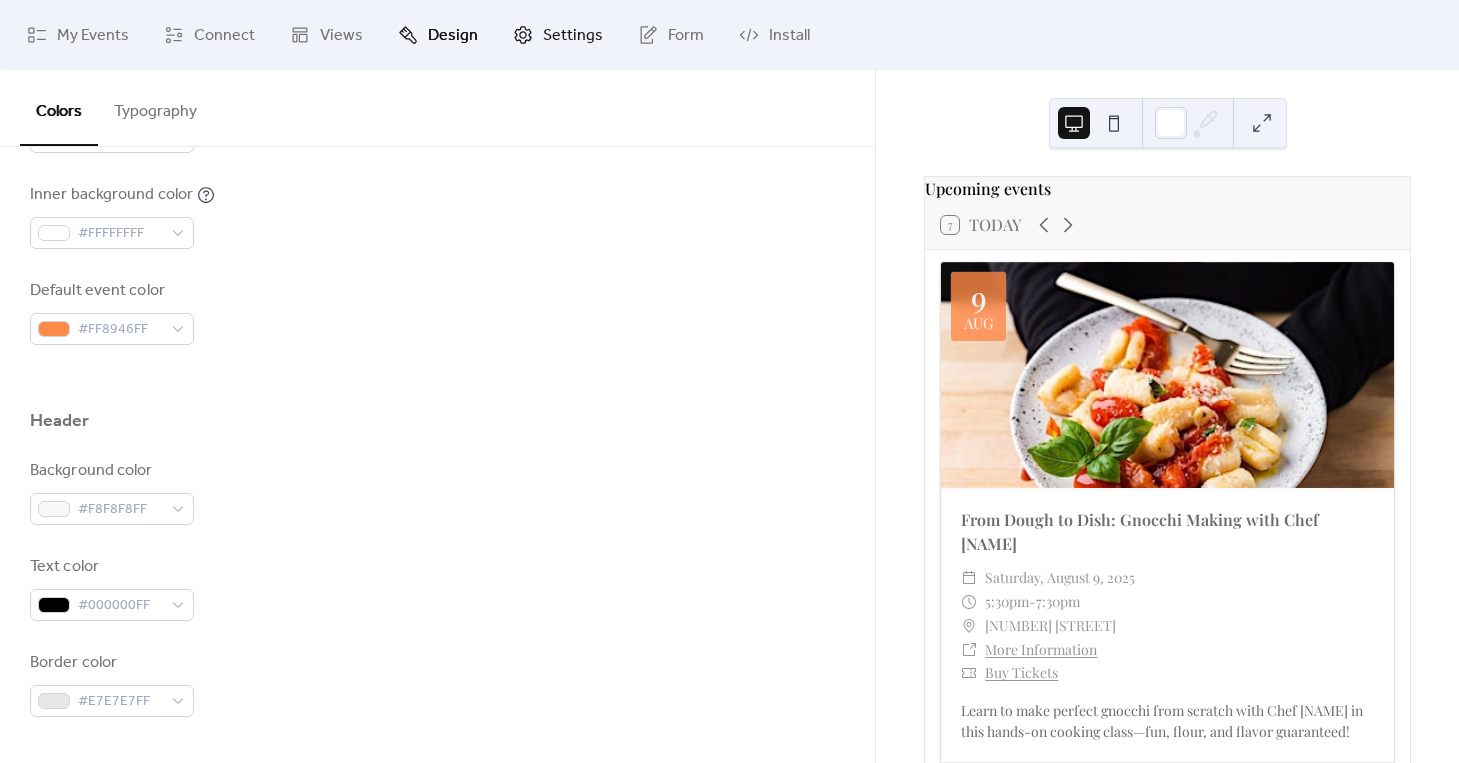 click on "Settings" at bounding box center (573, 36) 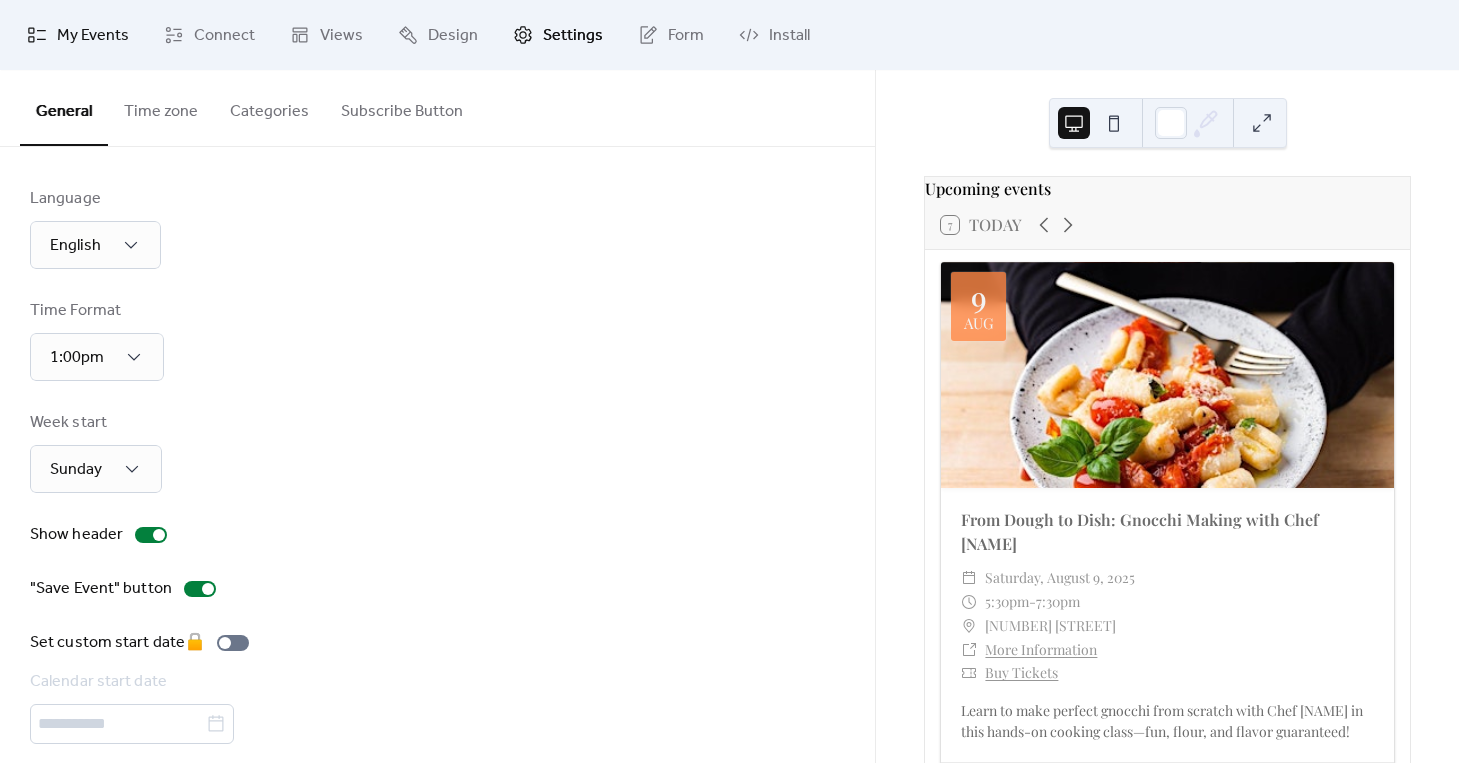 click on "My Events" at bounding box center (93, 36) 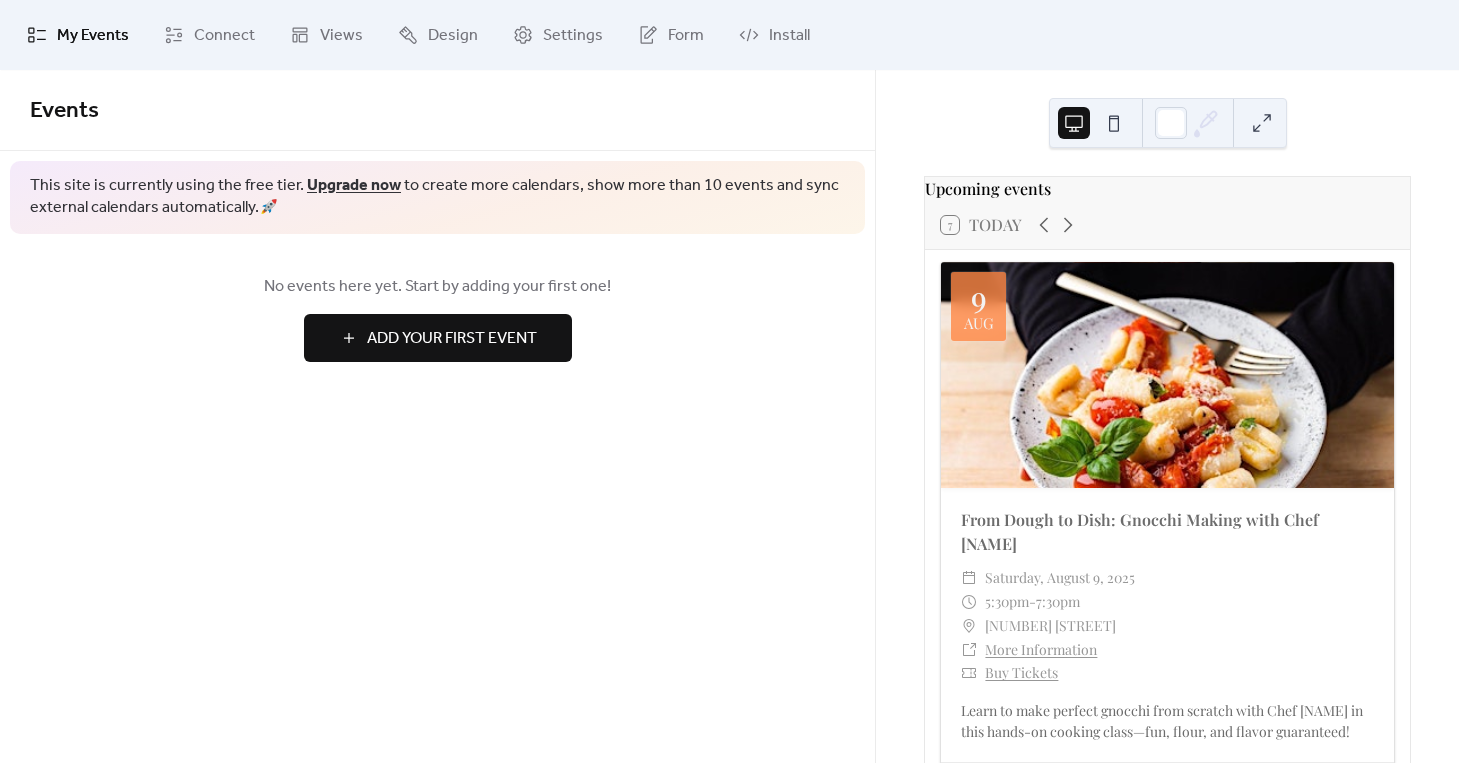 click on "My Events" at bounding box center [93, 36] 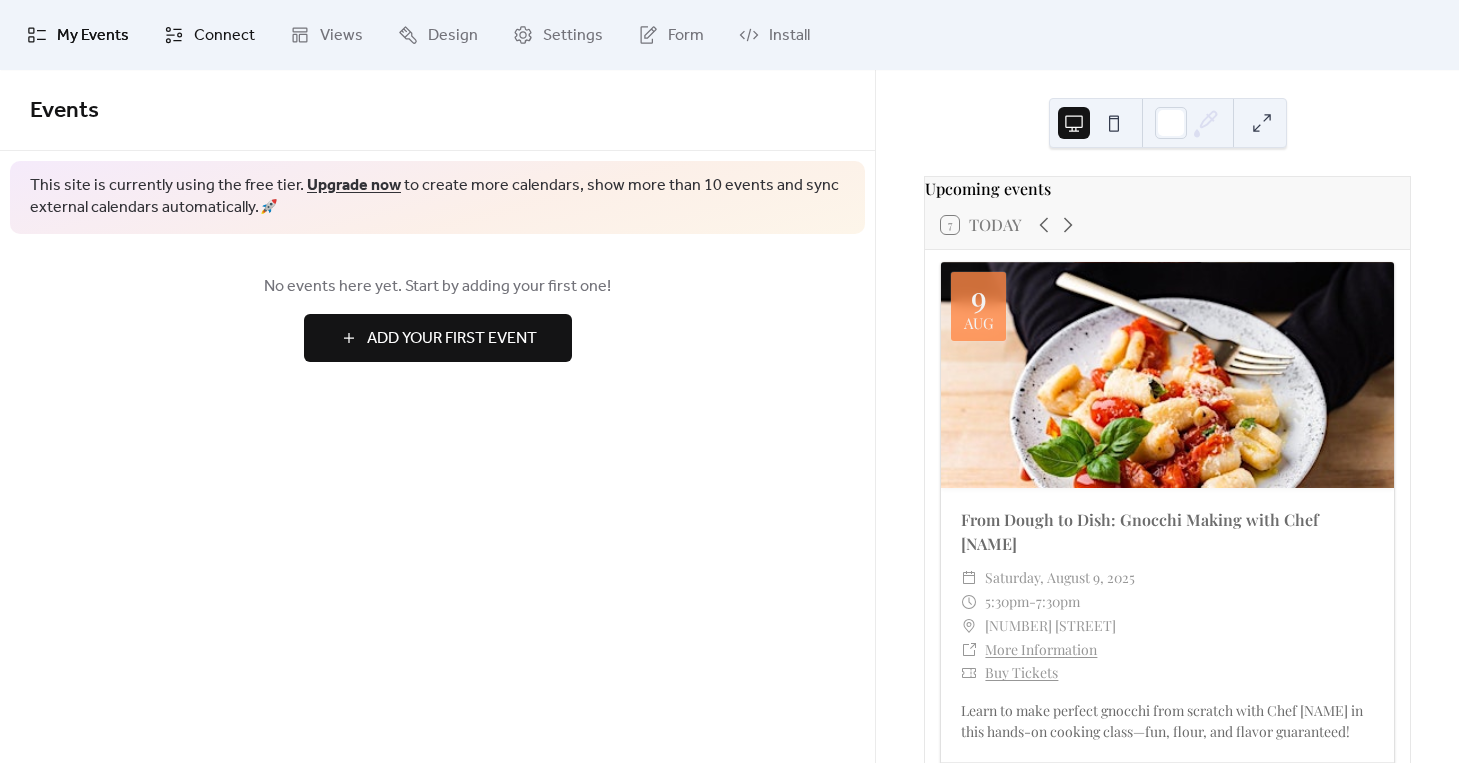 click on "Connect" at bounding box center [209, 35] 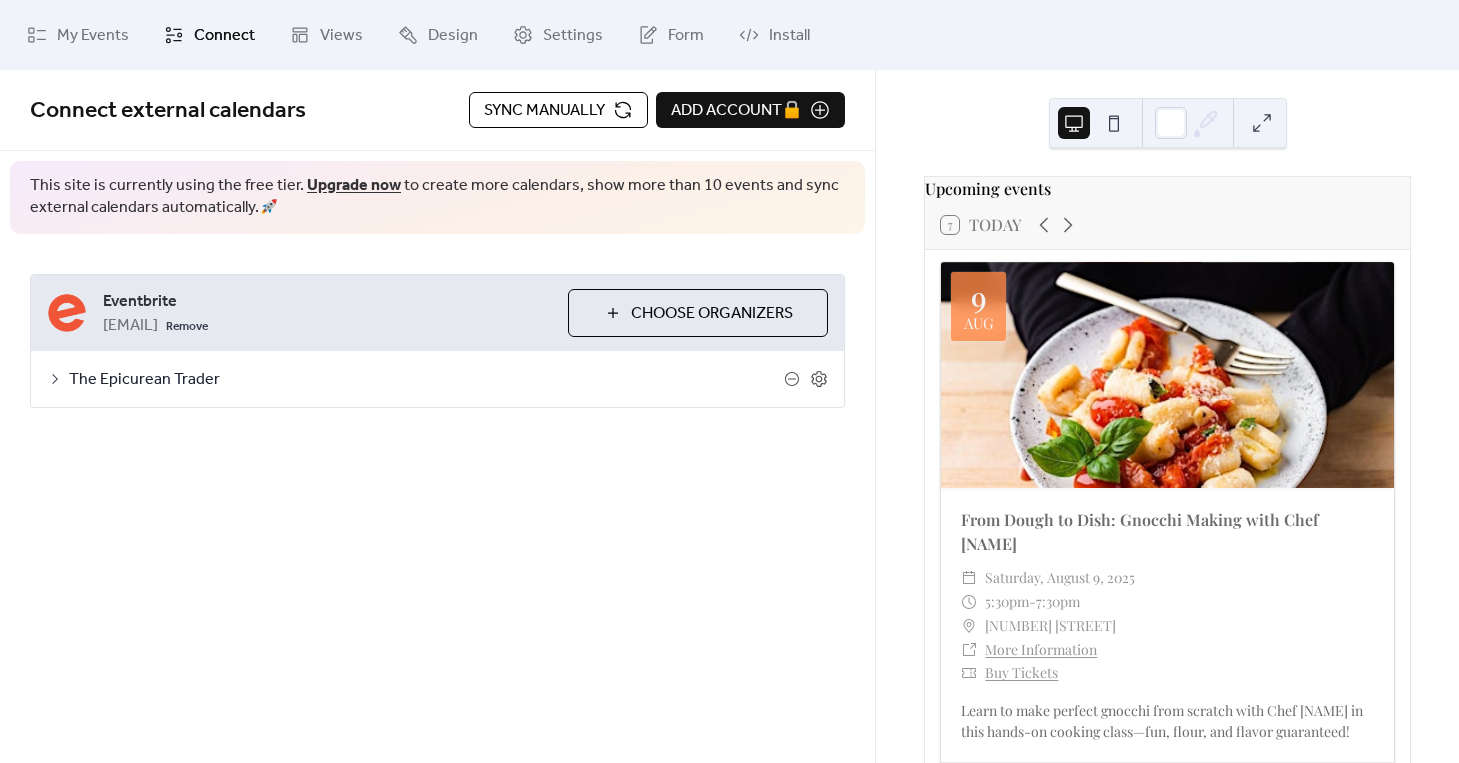 click 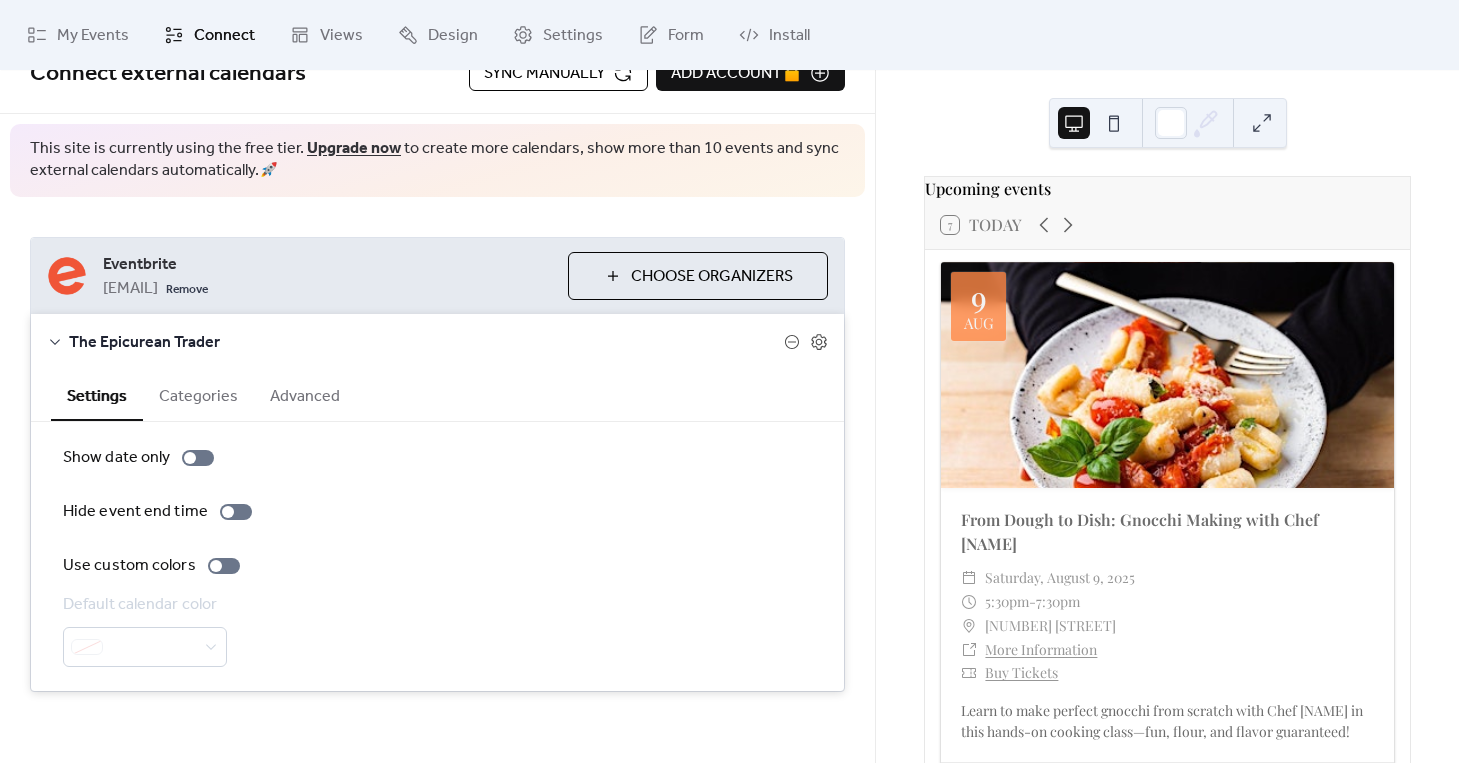 scroll, scrollTop: 46, scrollLeft: 0, axis: vertical 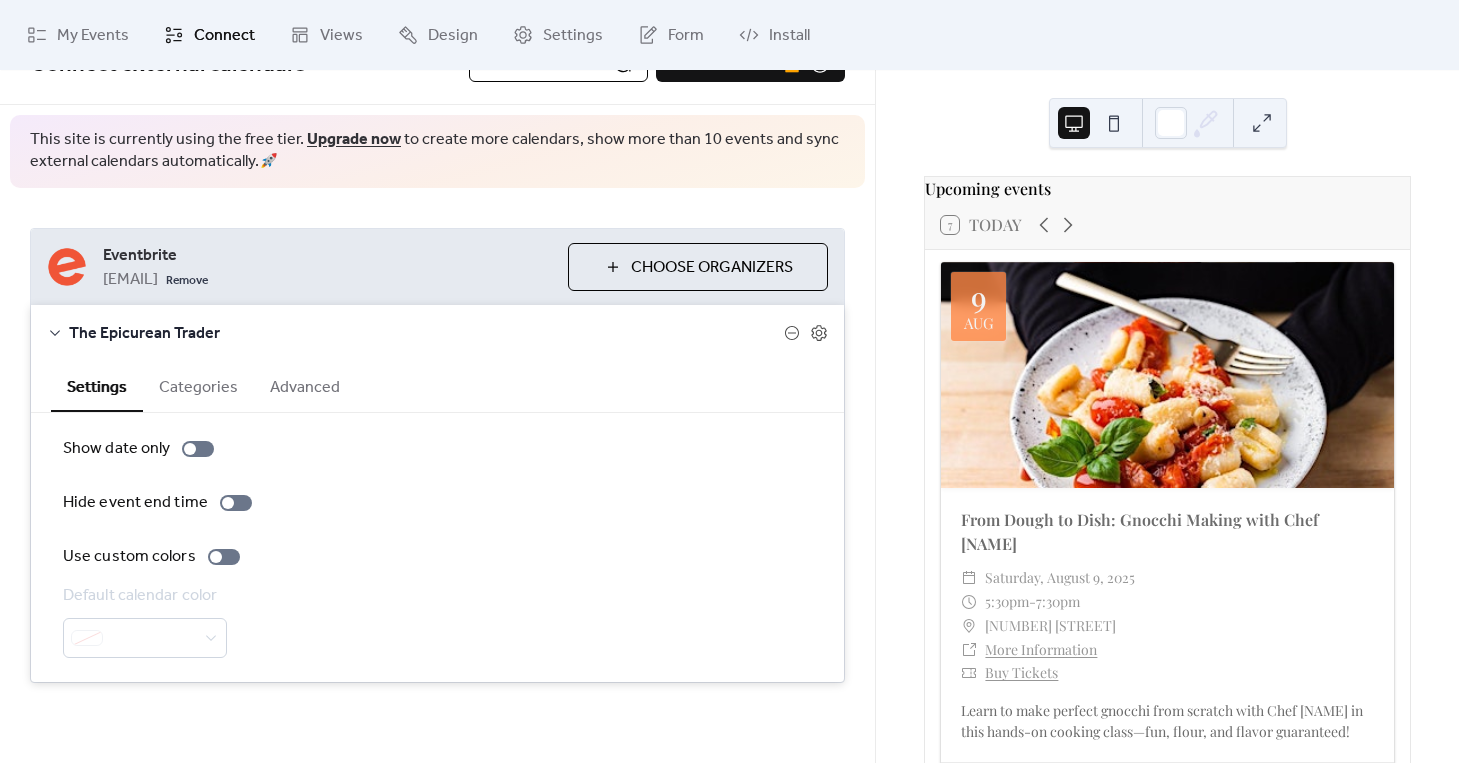 click on "Categories" at bounding box center (198, 385) 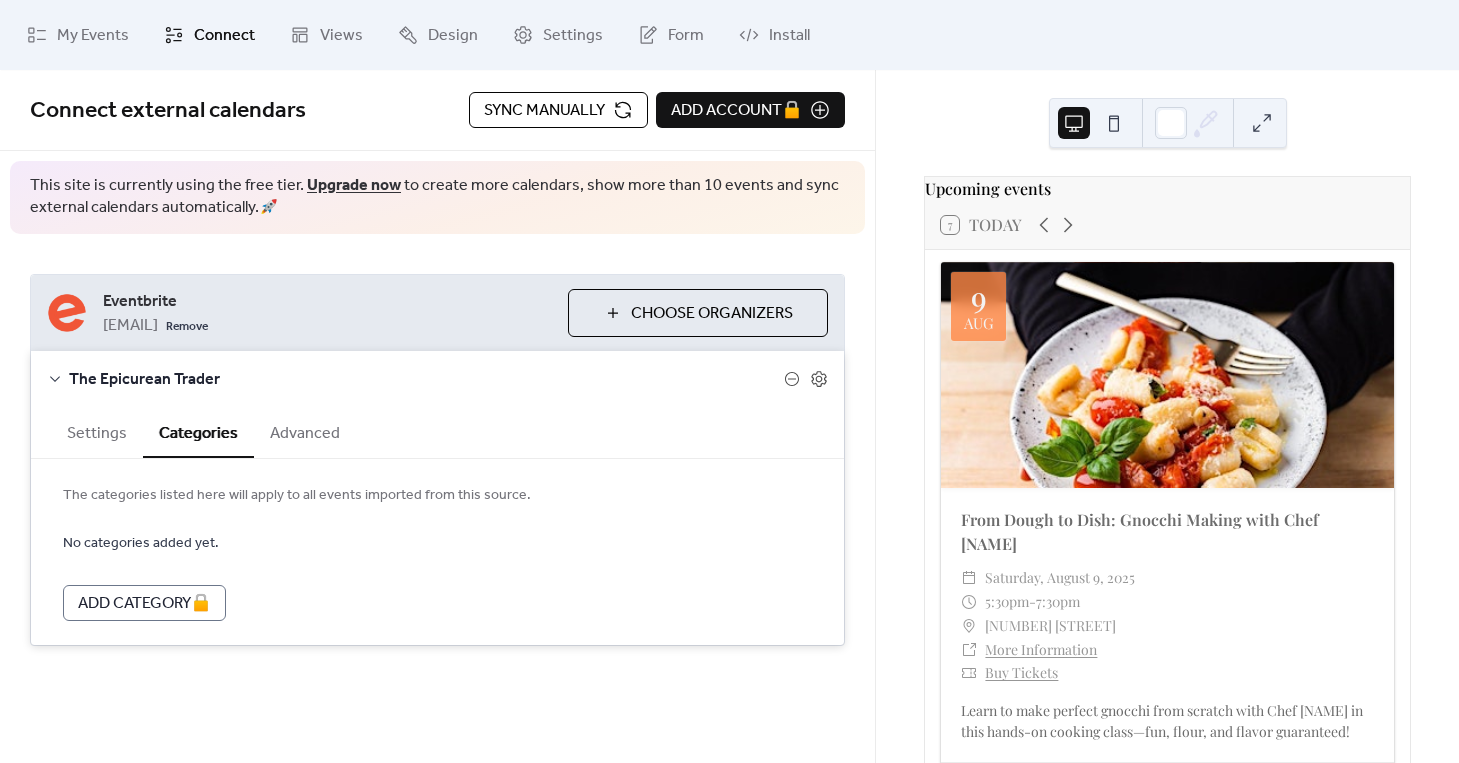 click on "Advanced" at bounding box center (305, 431) 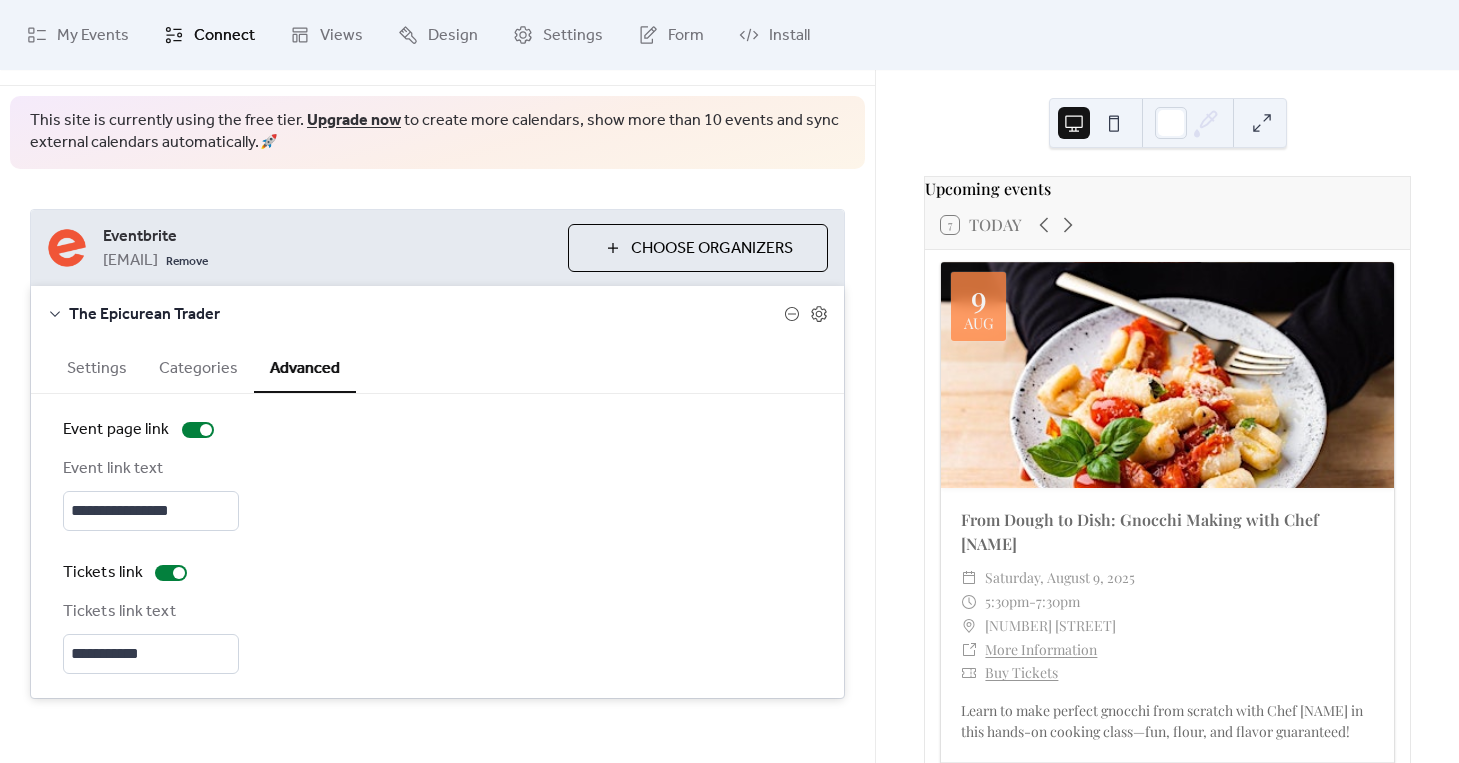 scroll, scrollTop: 81, scrollLeft: 0, axis: vertical 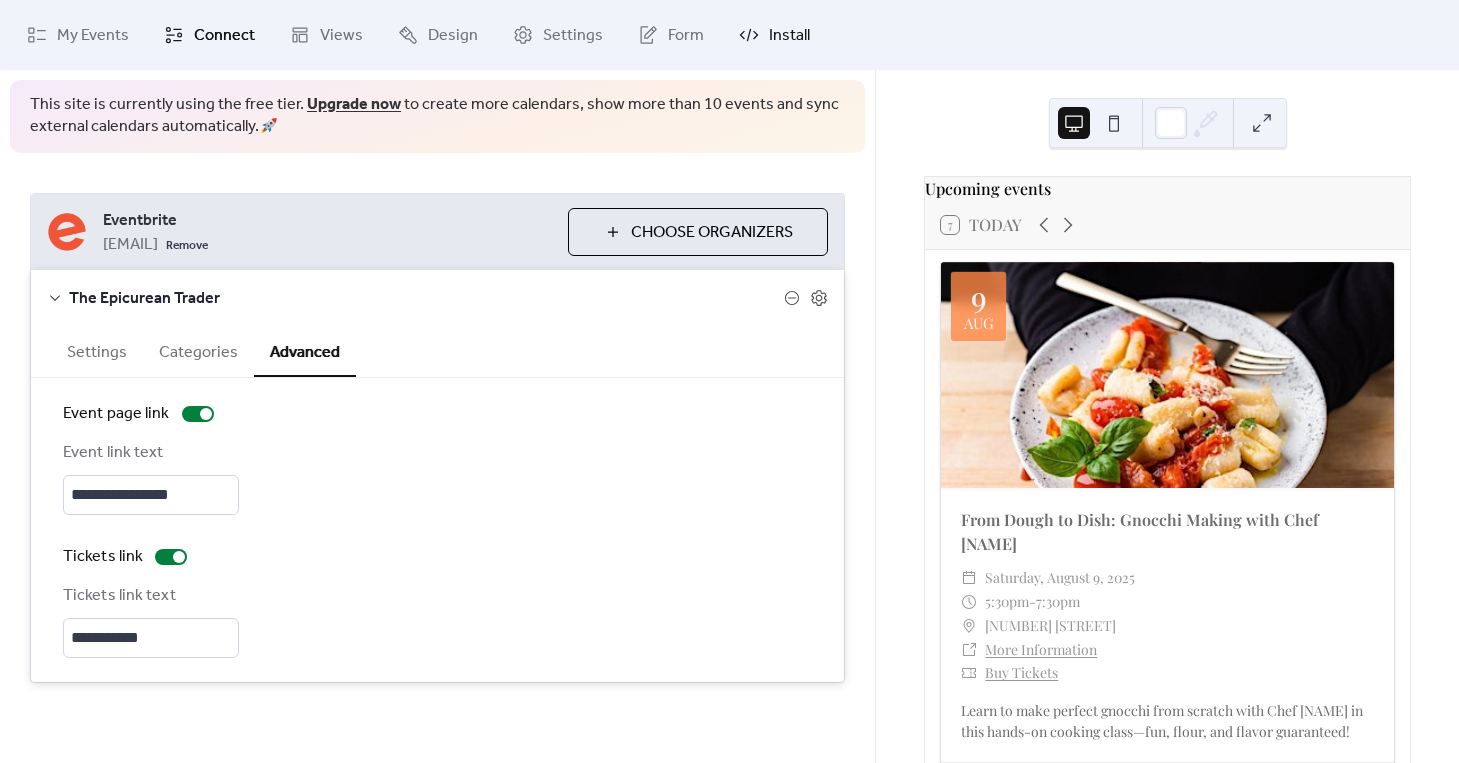 click on "Install" at bounding box center (774, 35) 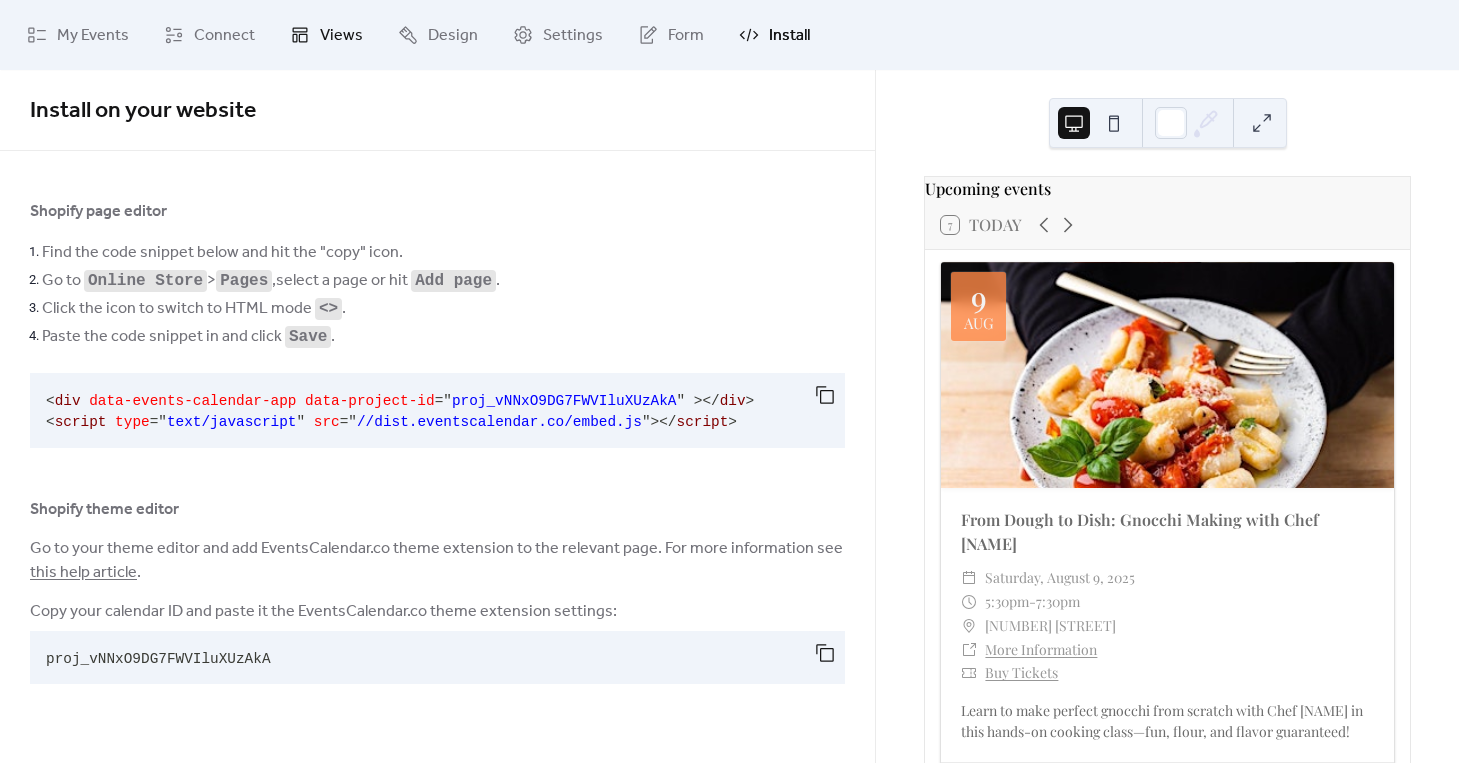 click on "Views" at bounding box center [326, 35] 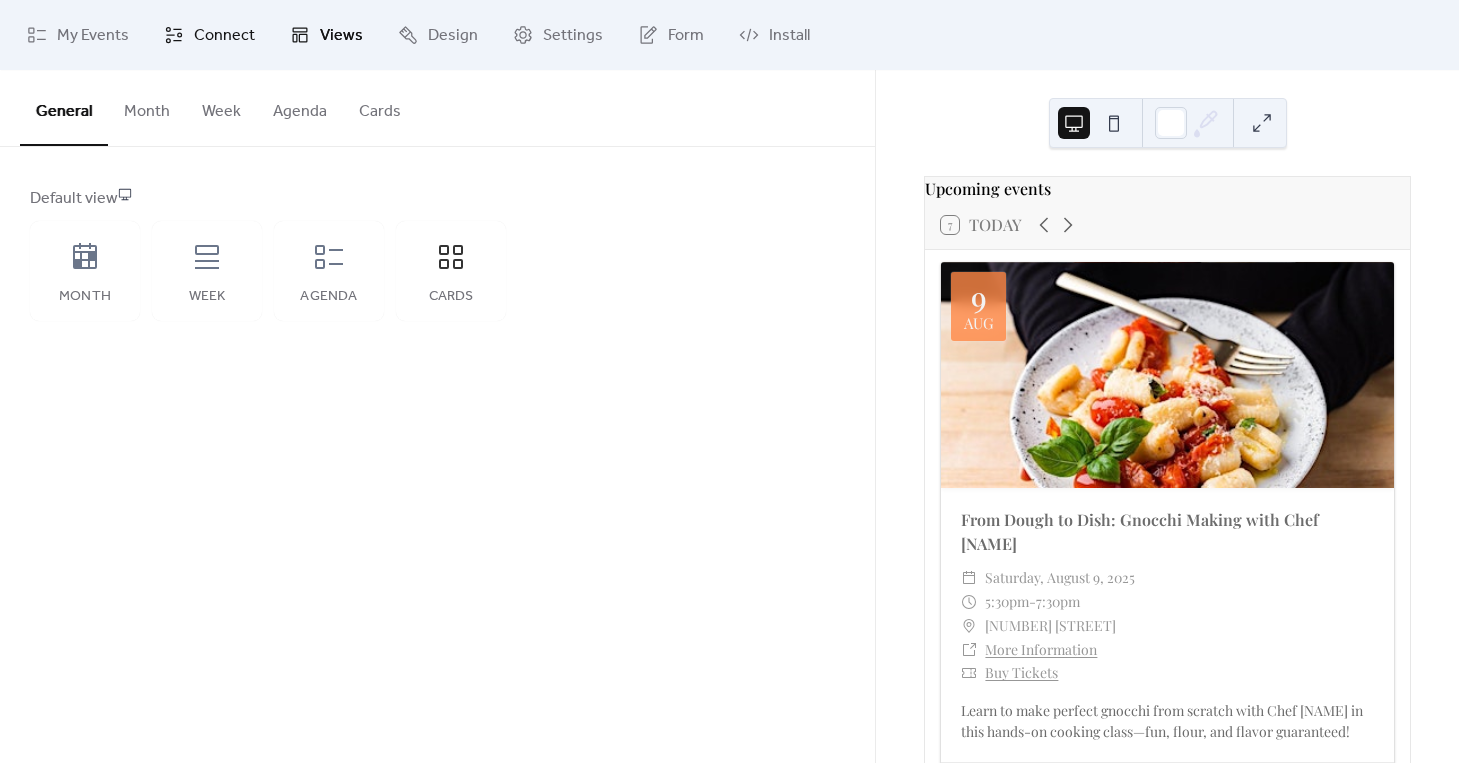 click on "Connect" at bounding box center [224, 36] 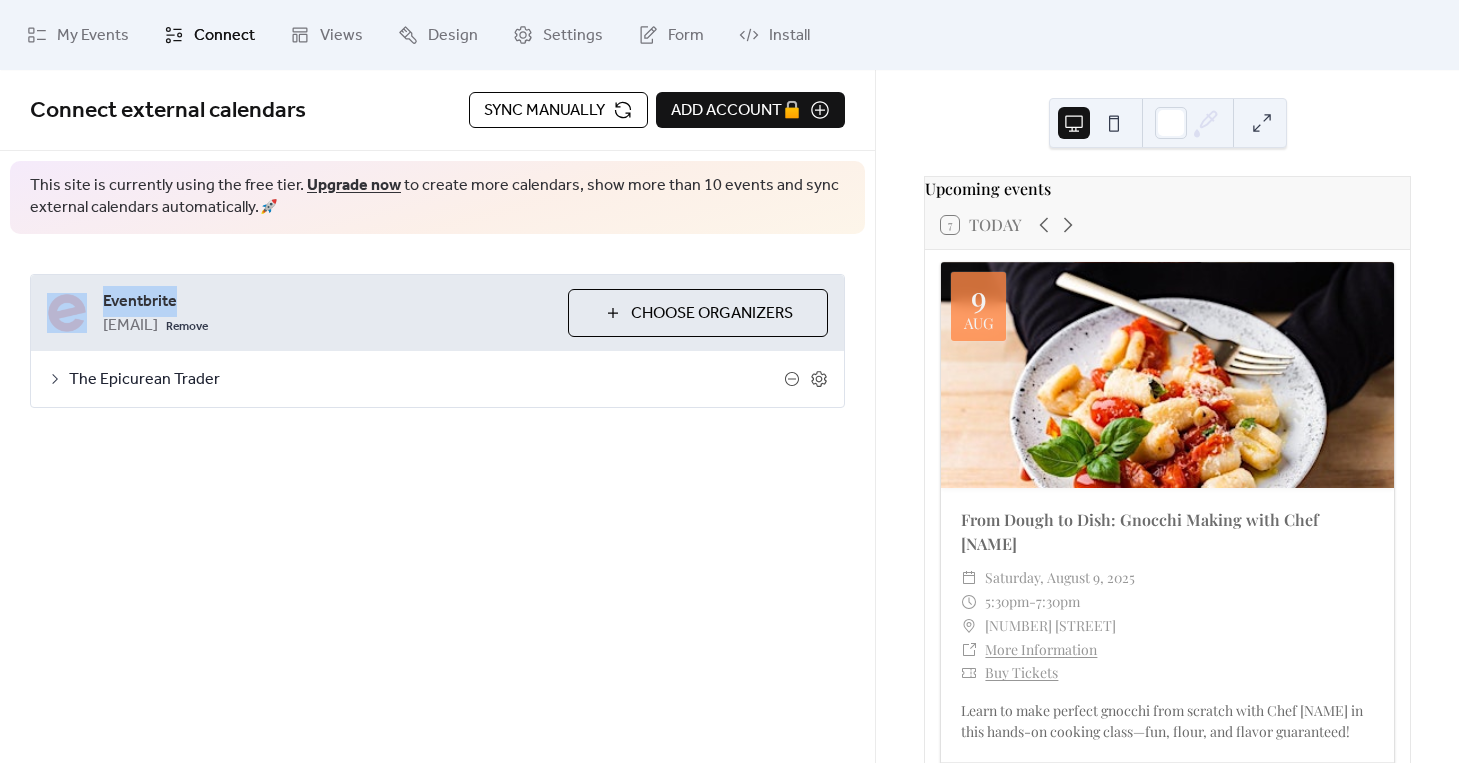 drag, startPoint x: 178, startPoint y: 300, endPoint x: 91, endPoint y: 295, distance: 87.14356 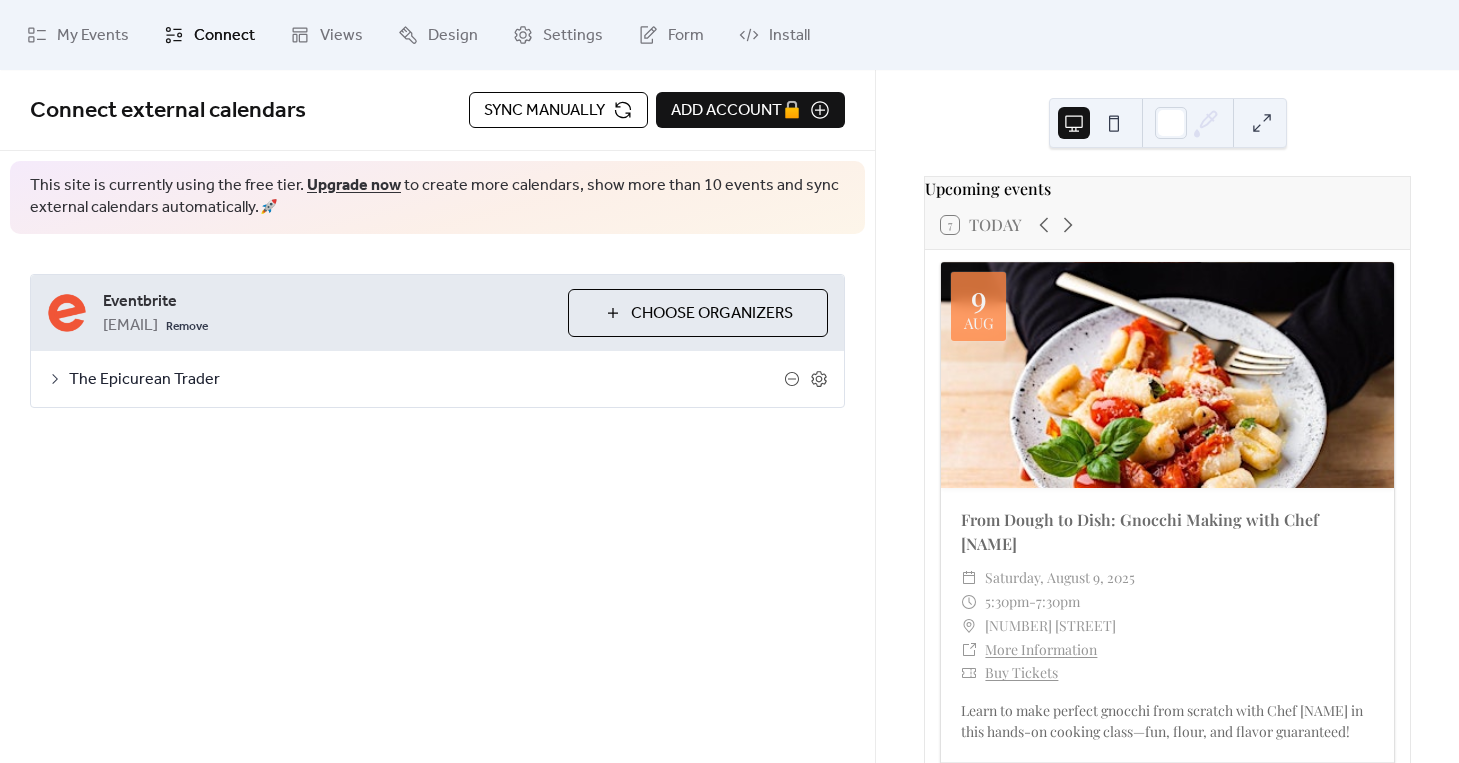 click on "**********" at bounding box center [437, 341] 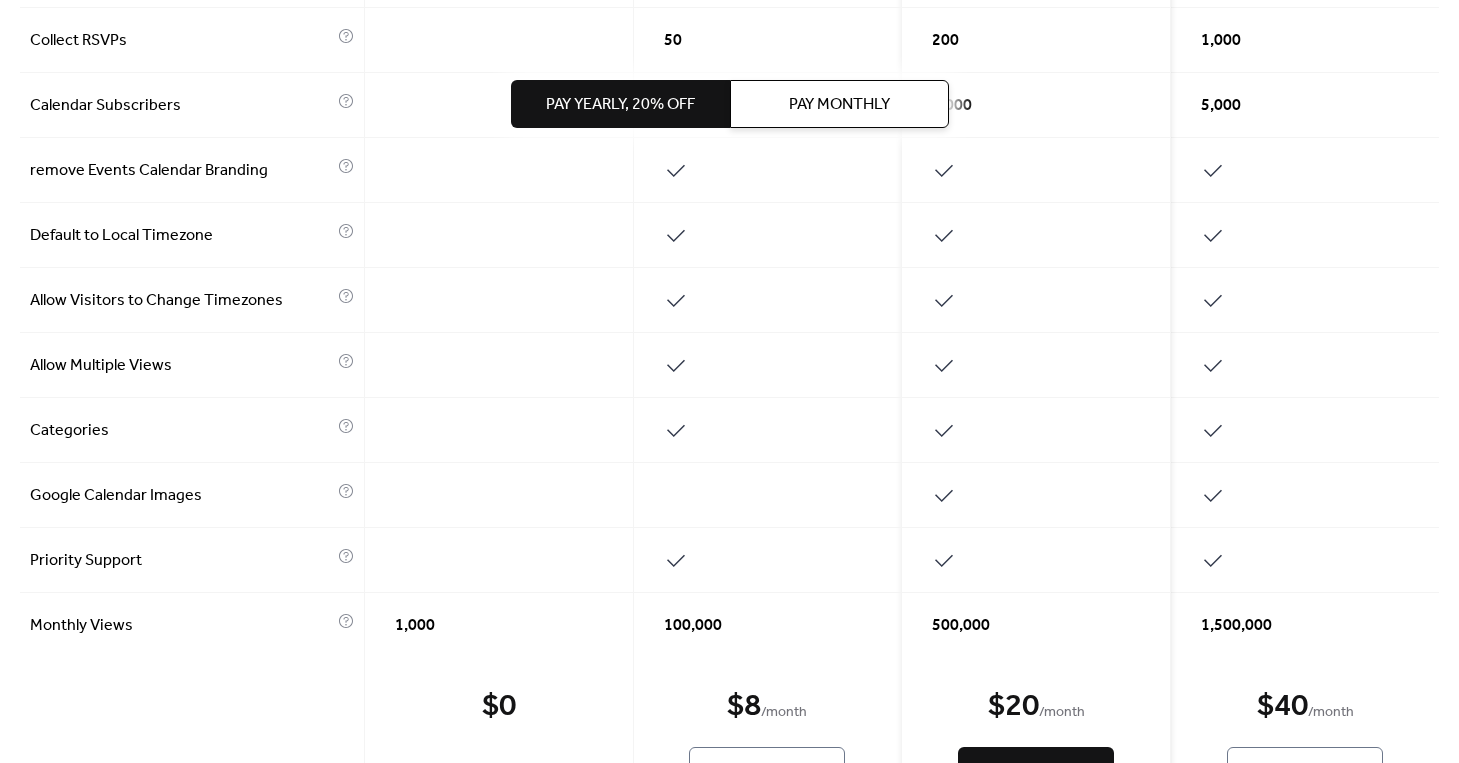 scroll, scrollTop: 866, scrollLeft: 0, axis: vertical 